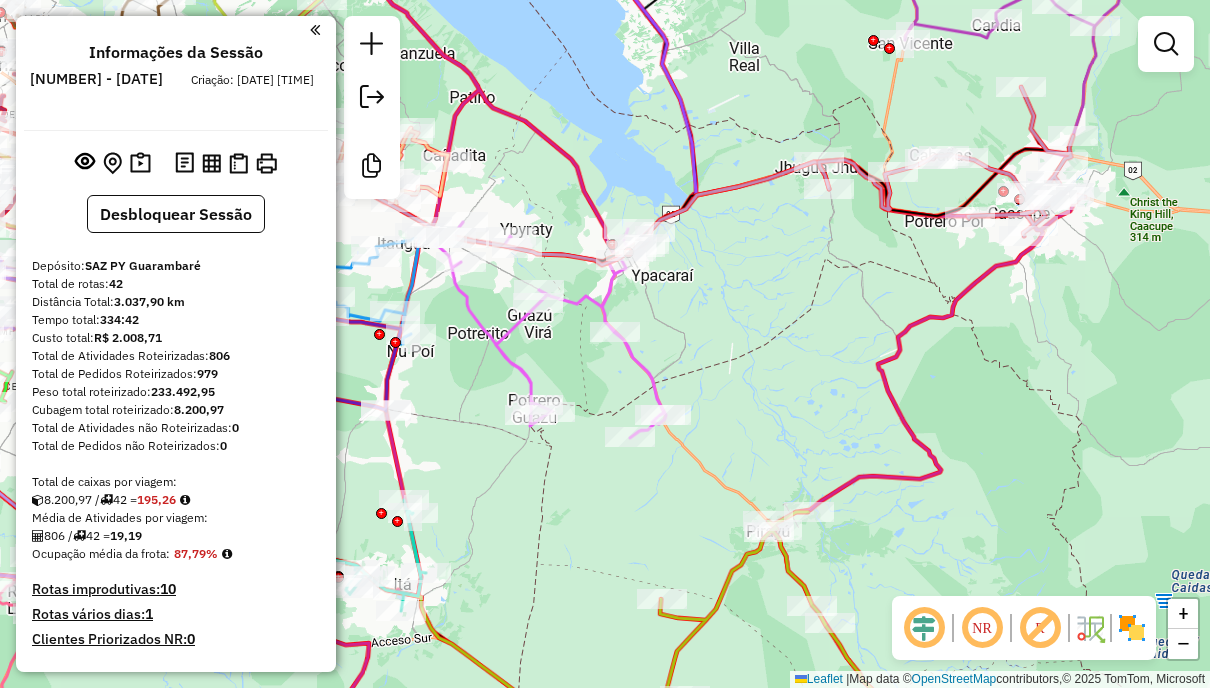 scroll, scrollTop: 0, scrollLeft: 0, axis: both 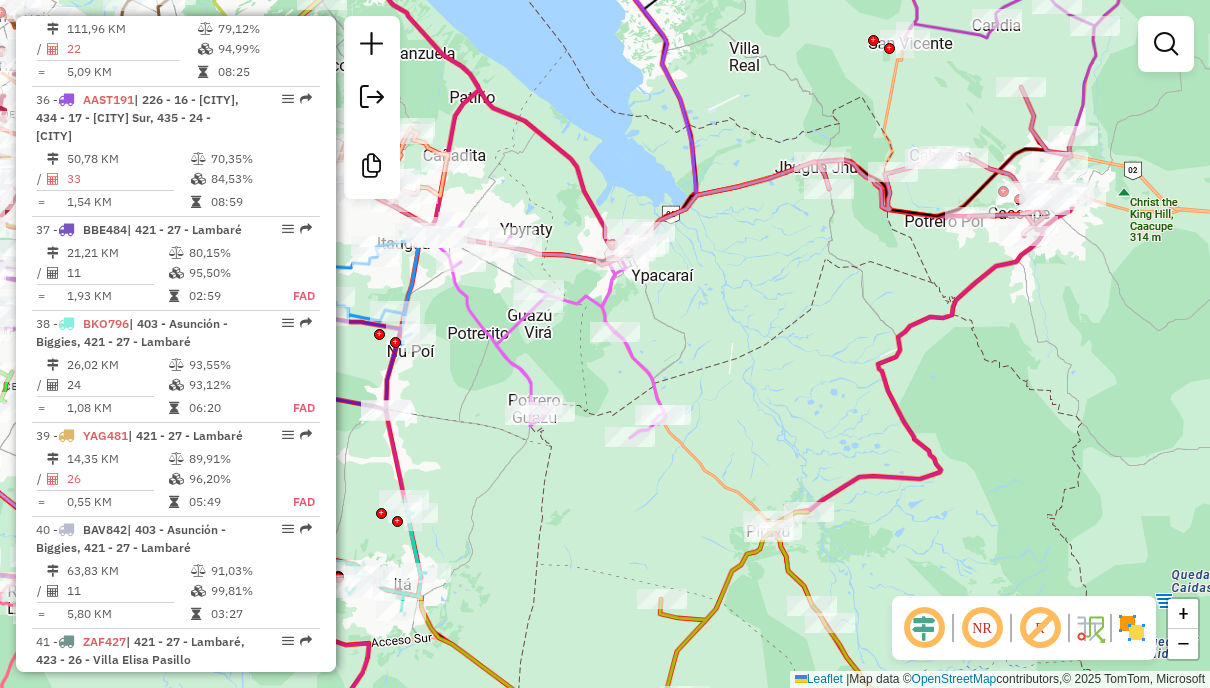 click 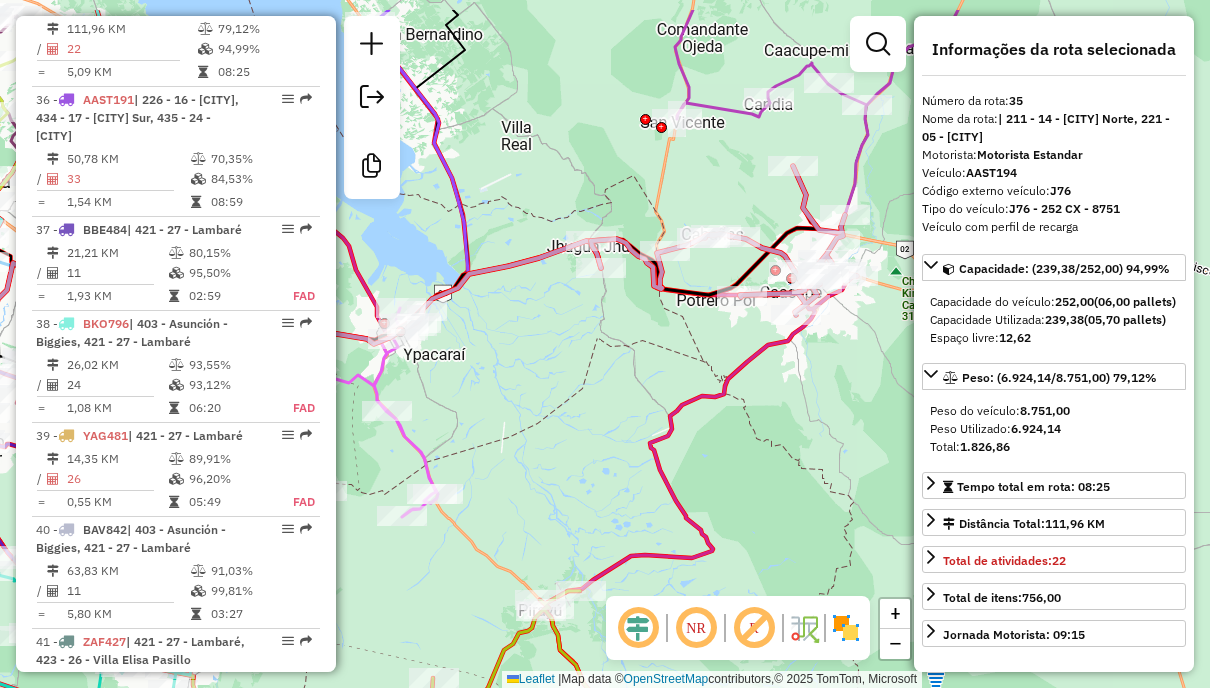 drag, startPoint x: 867, startPoint y: 226, endPoint x: 642, endPoint y: 303, distance: 237.81085 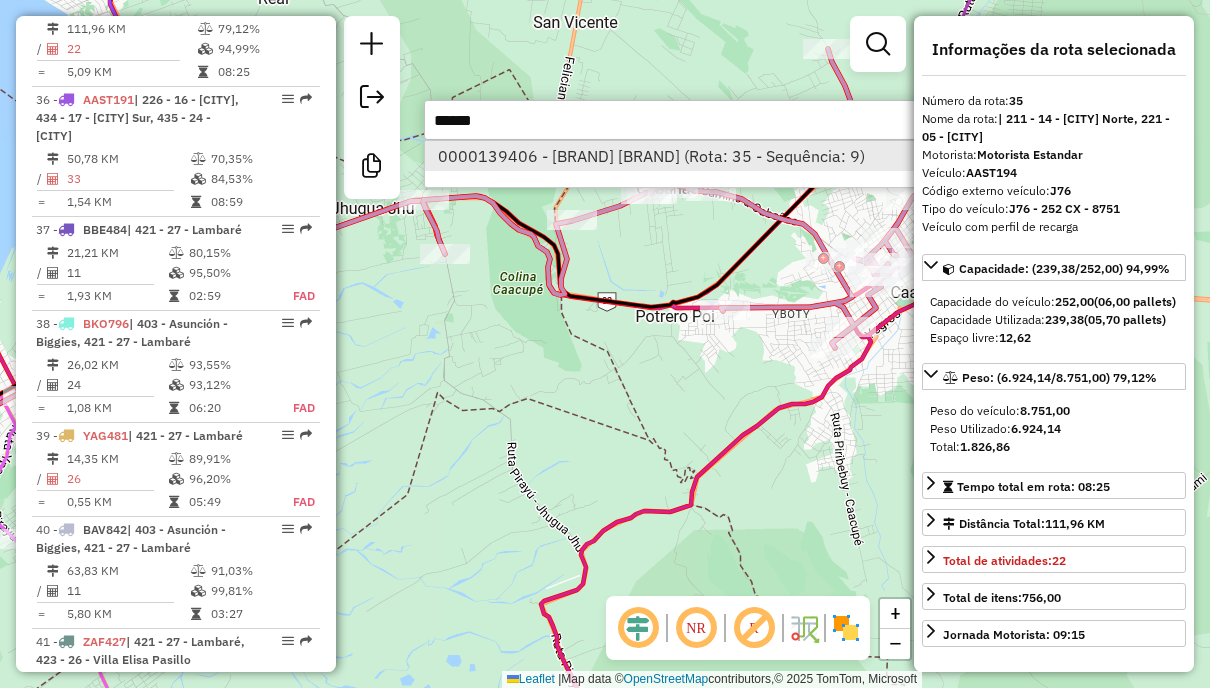 type on "******" 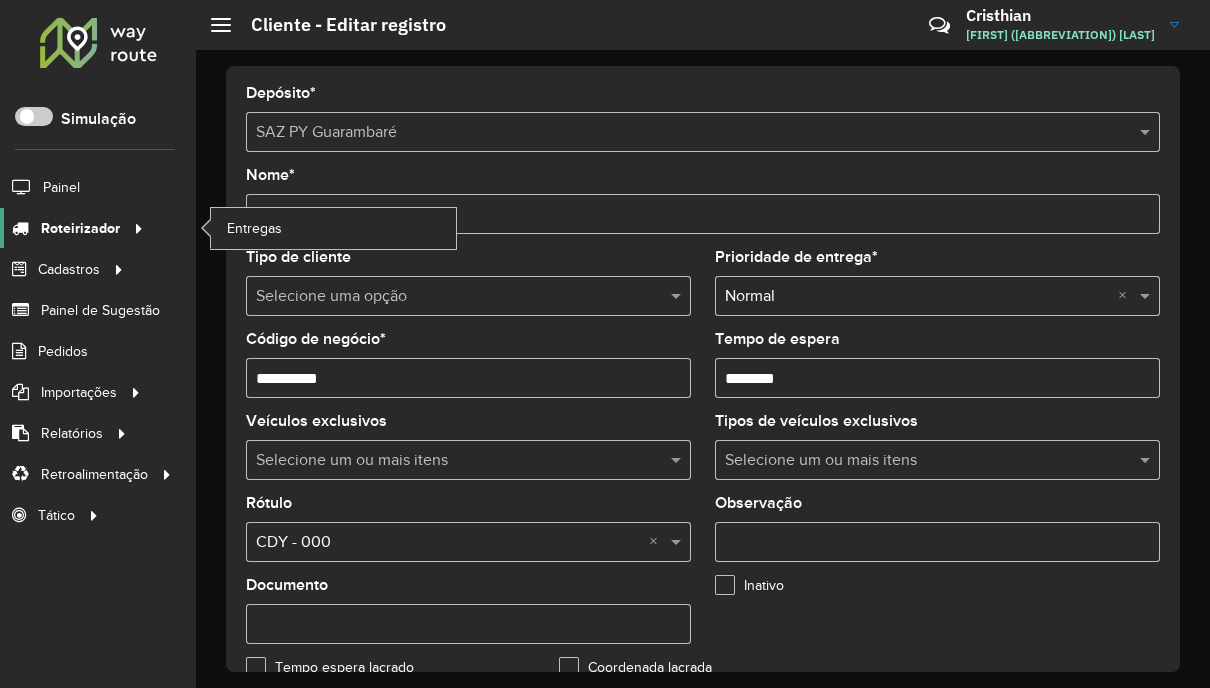scroll, scrollTop: 0, scrollLeft: 0, axis: both 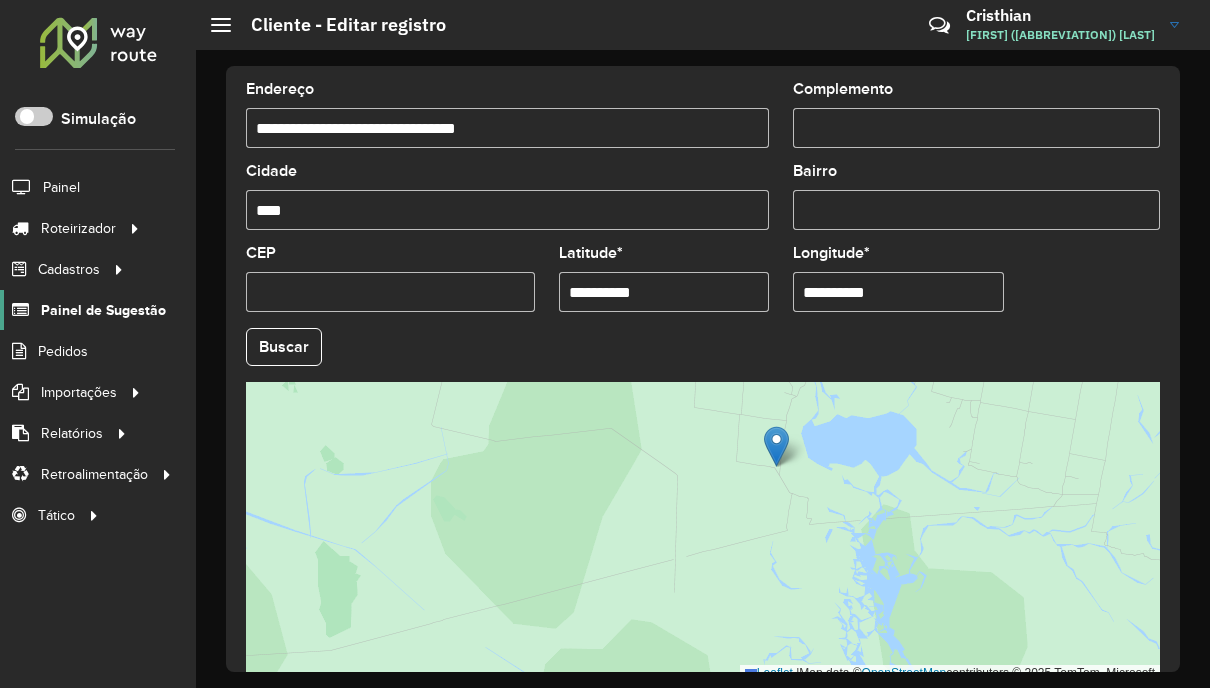 click on "Painel de Sugestão" 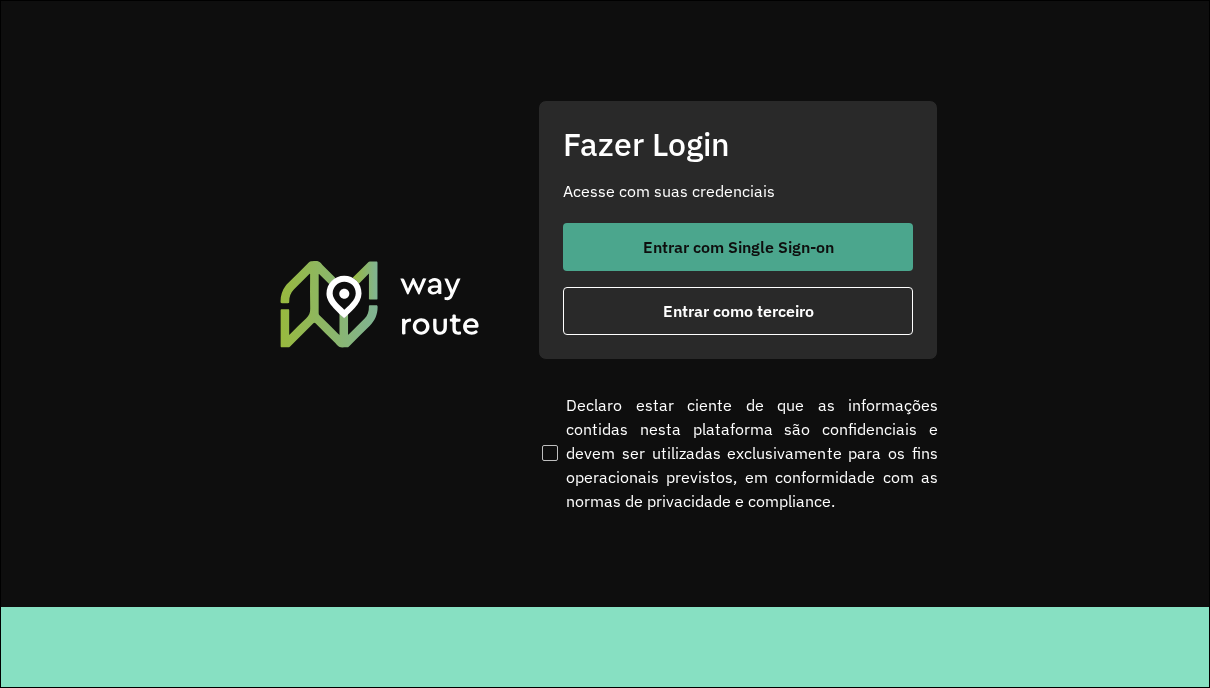 click on "Entrar com Single Sign-on" at bounding box center [738, 247] 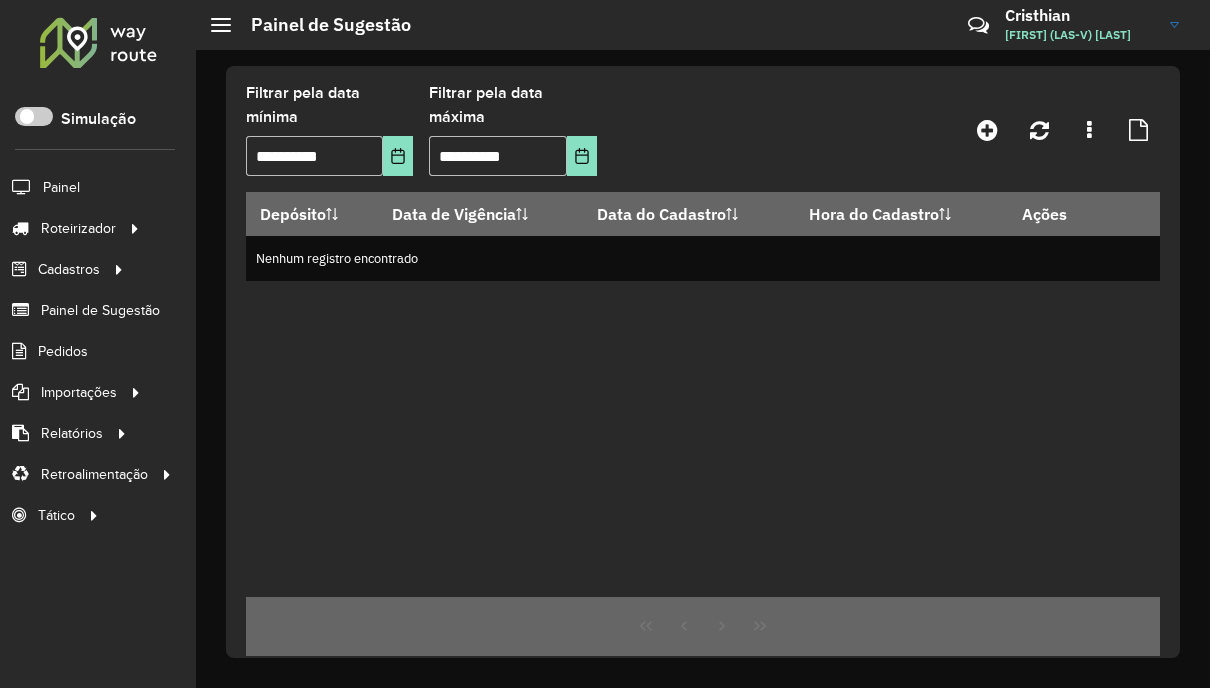 scroll, scrollTop: 0, scrollLeft: 0, axis: both 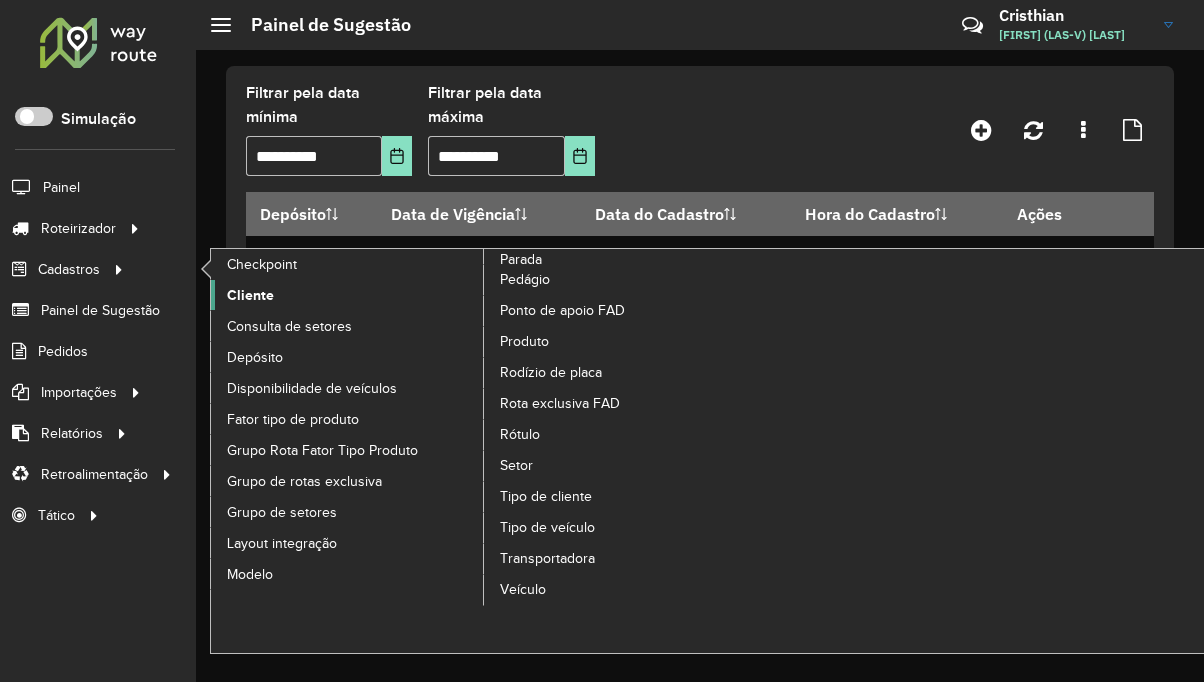 click on "Cliente" 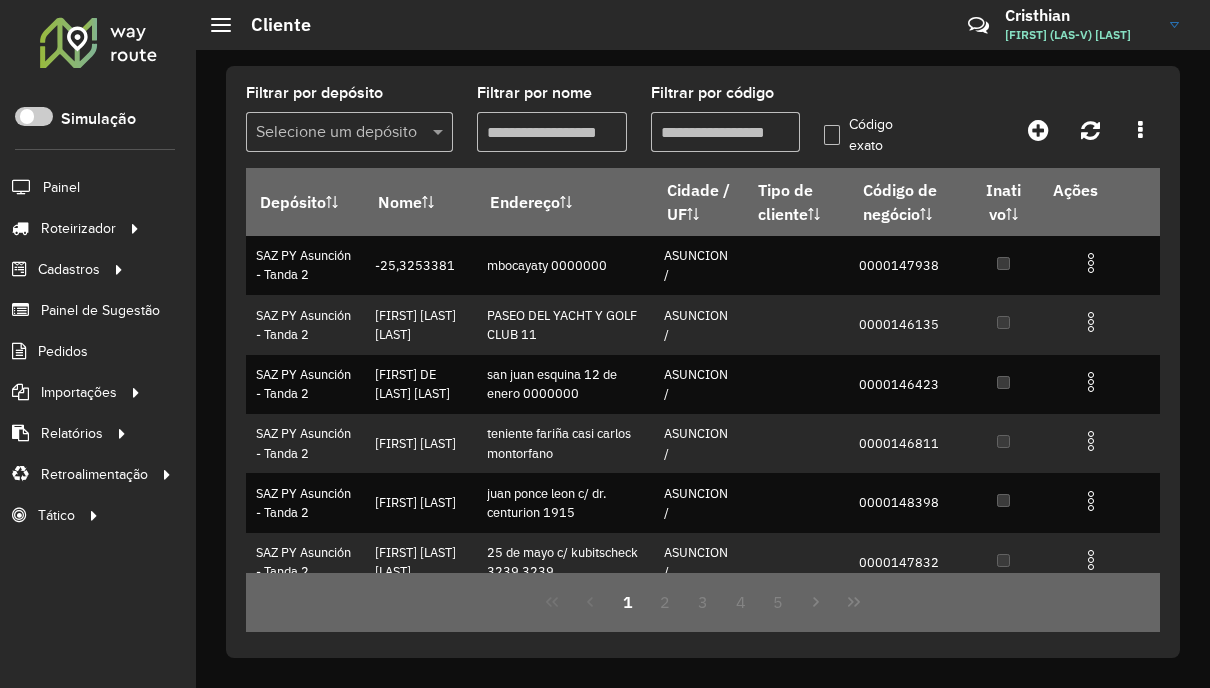 drag, startPoint x: 699, startPoint y: 132, endPoint x: 688, endPoint y: 128, distance: 11.7046995 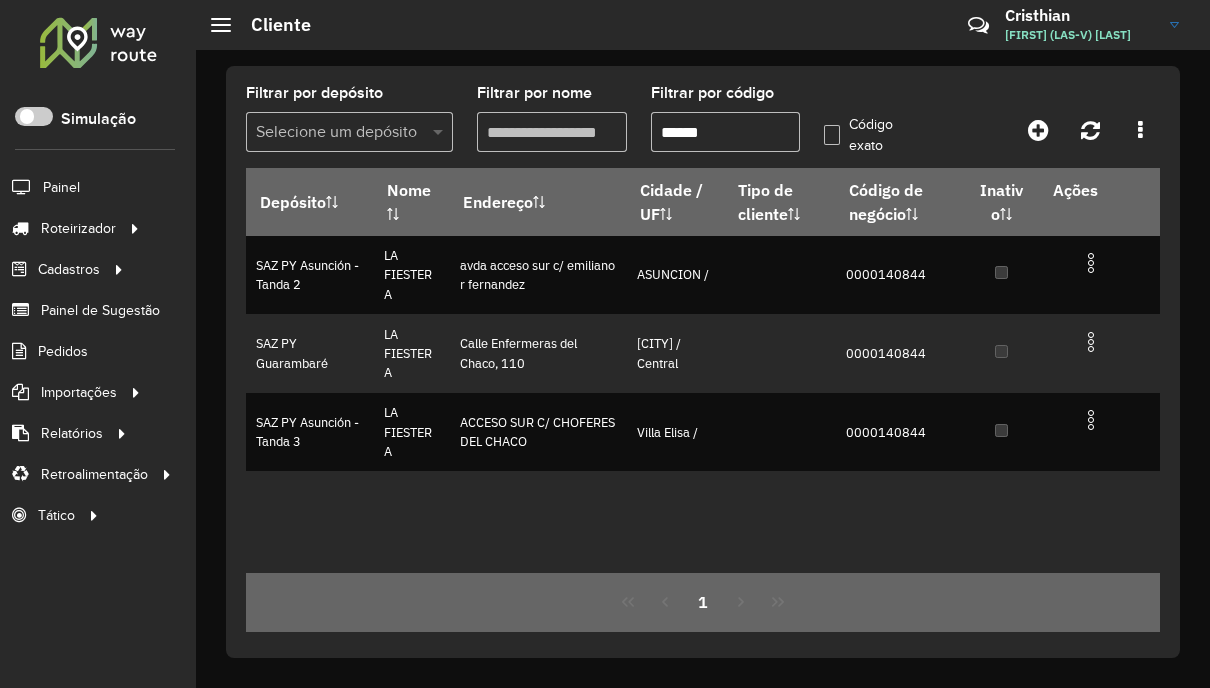 type on "******" 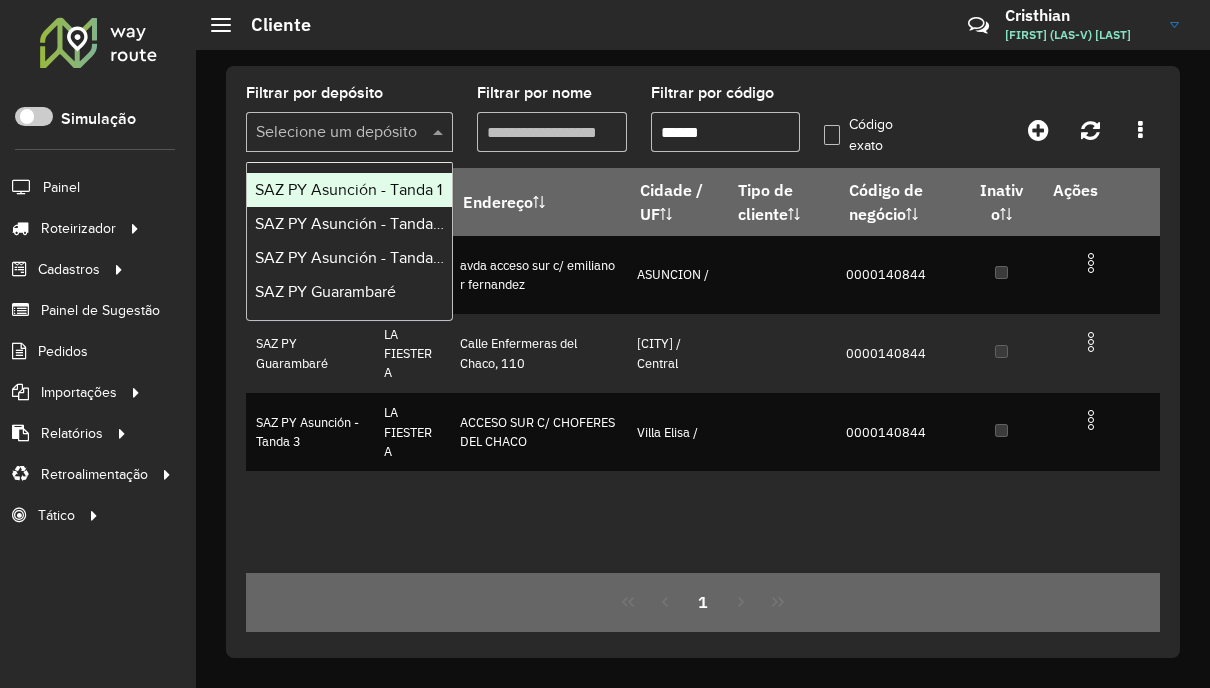 click at bounding box center [440, 132] 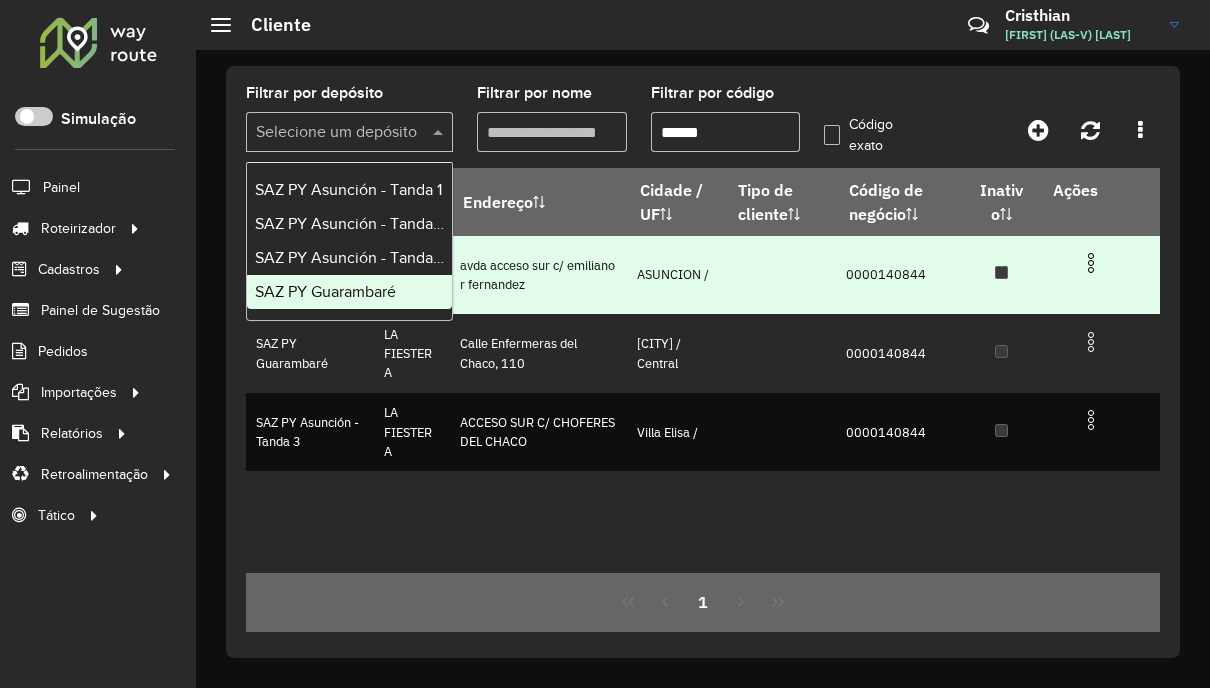 click on "SAZ PY Guarambaré" at bounding box center (349, 292) 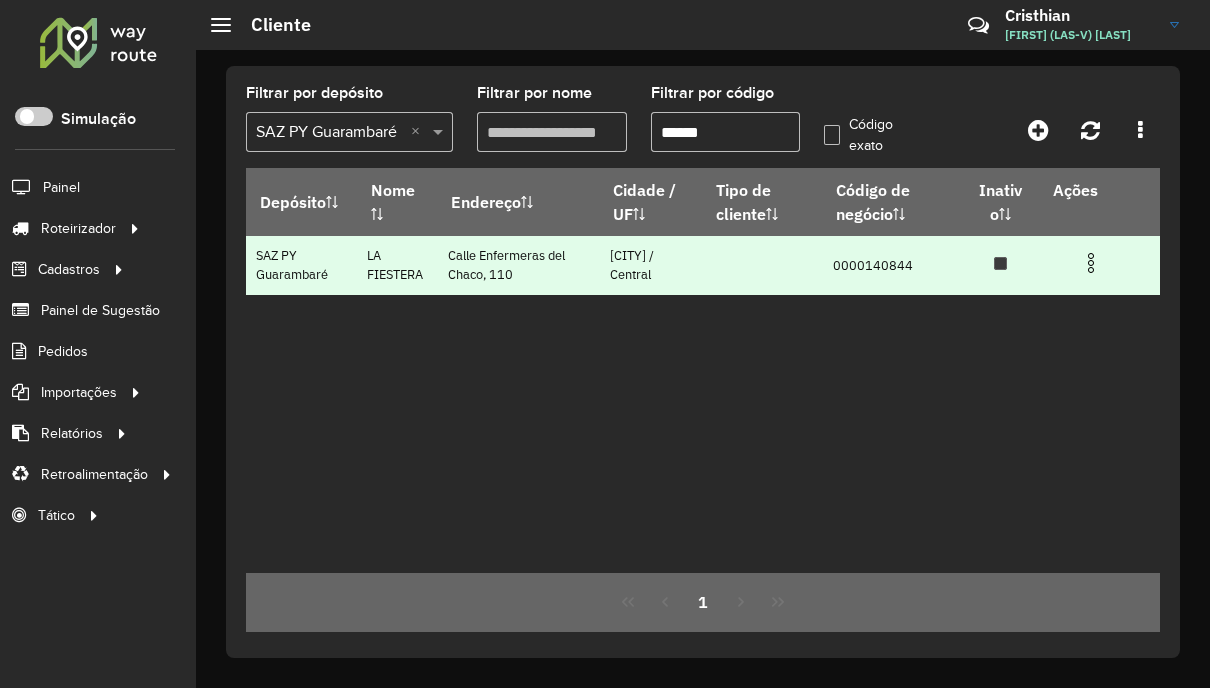 click at bounding box center [1091, 263] 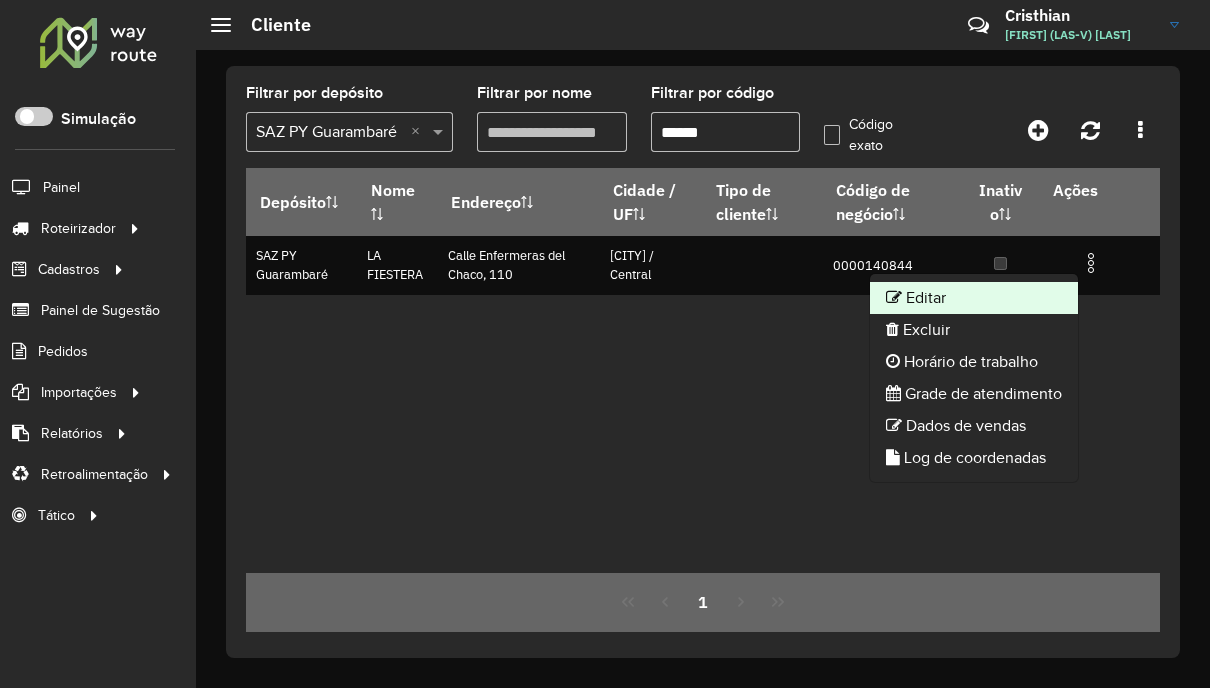 click on "Editar" 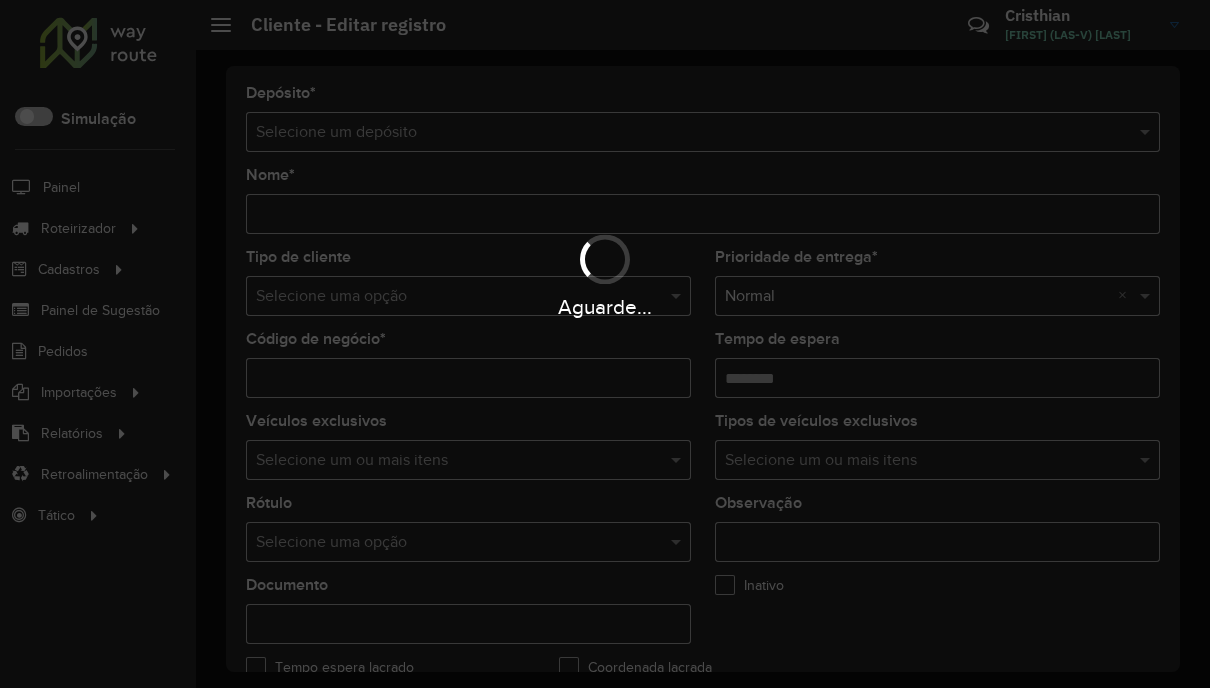 type on "**********" 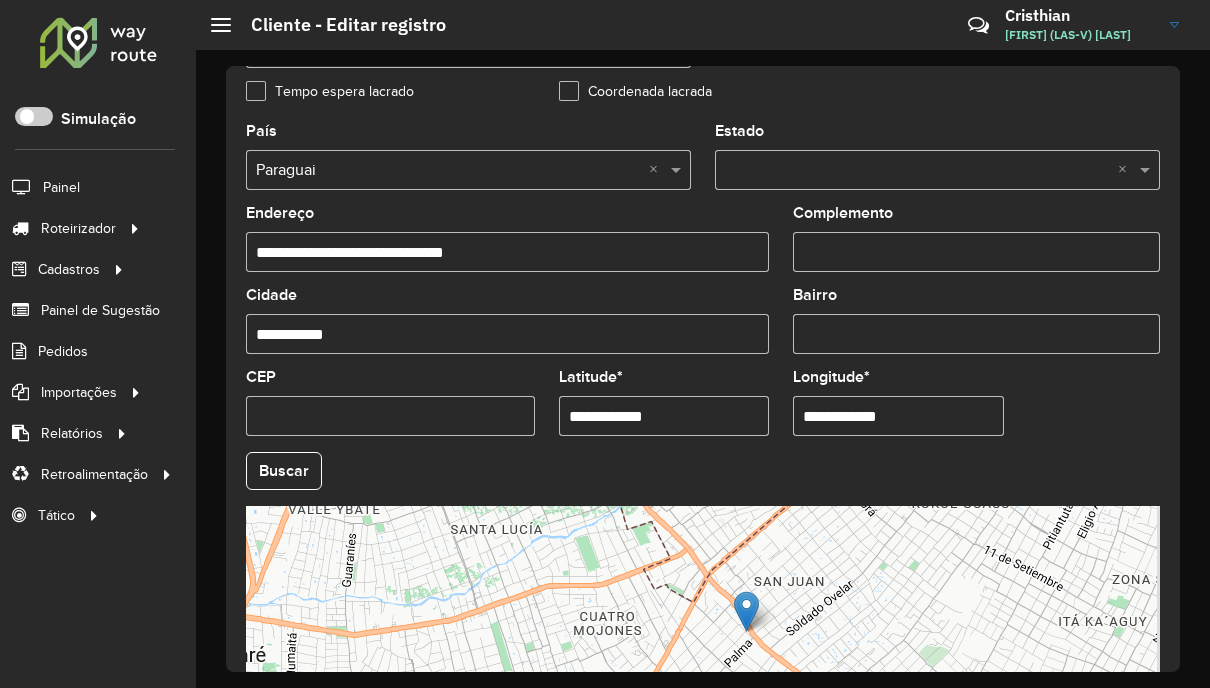 scroll, scrollTop: 819, scrollLeft: 0, axis: vertical 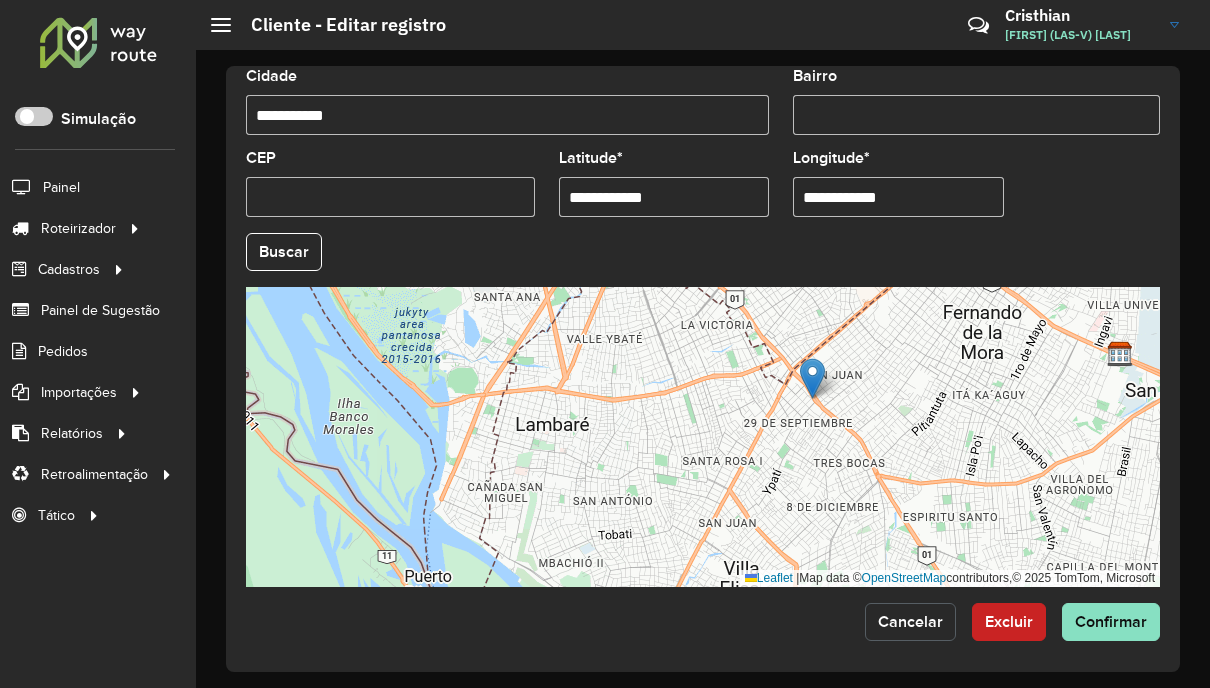 click on "Cancelar" 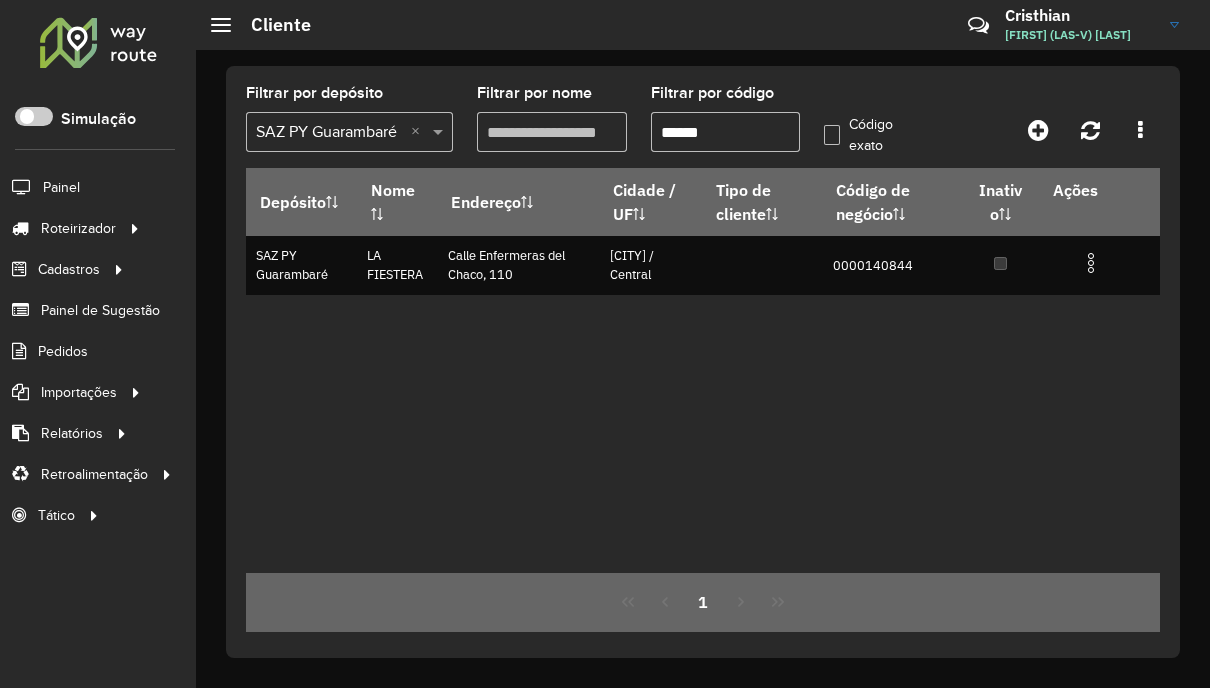 drag, startPoint x: 732, startPoint y: 138, endPoint x: 646, endPoint y: 140, distance: 86.023254 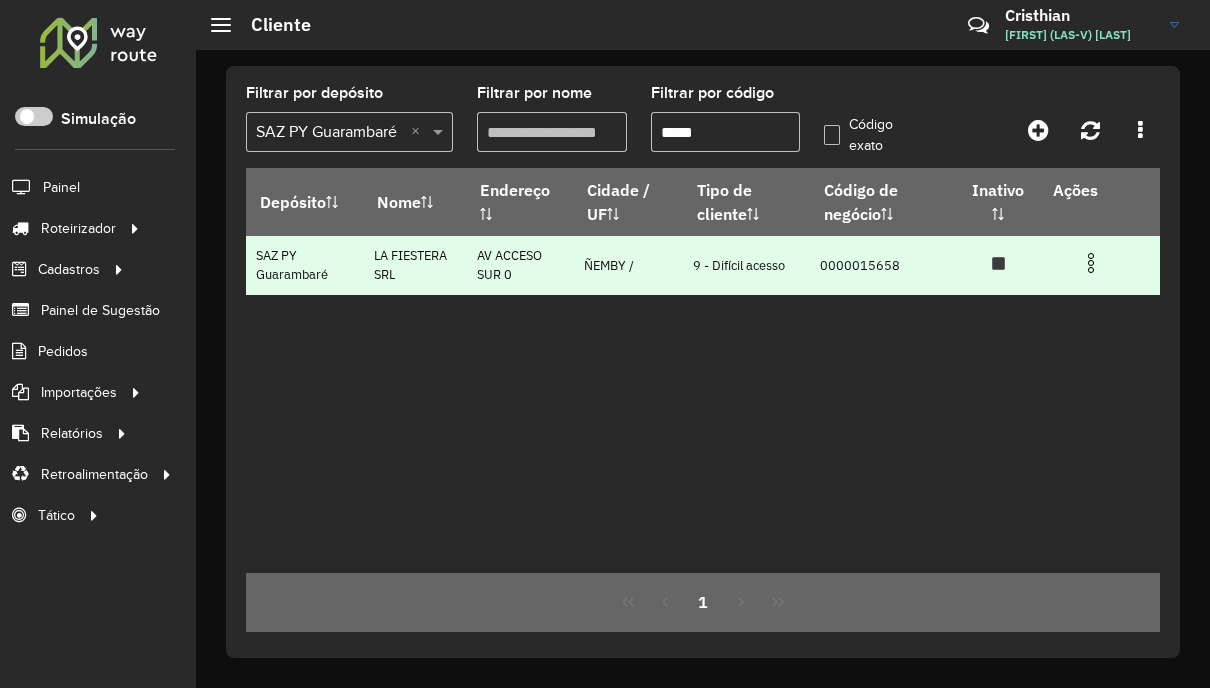 type on "*****" 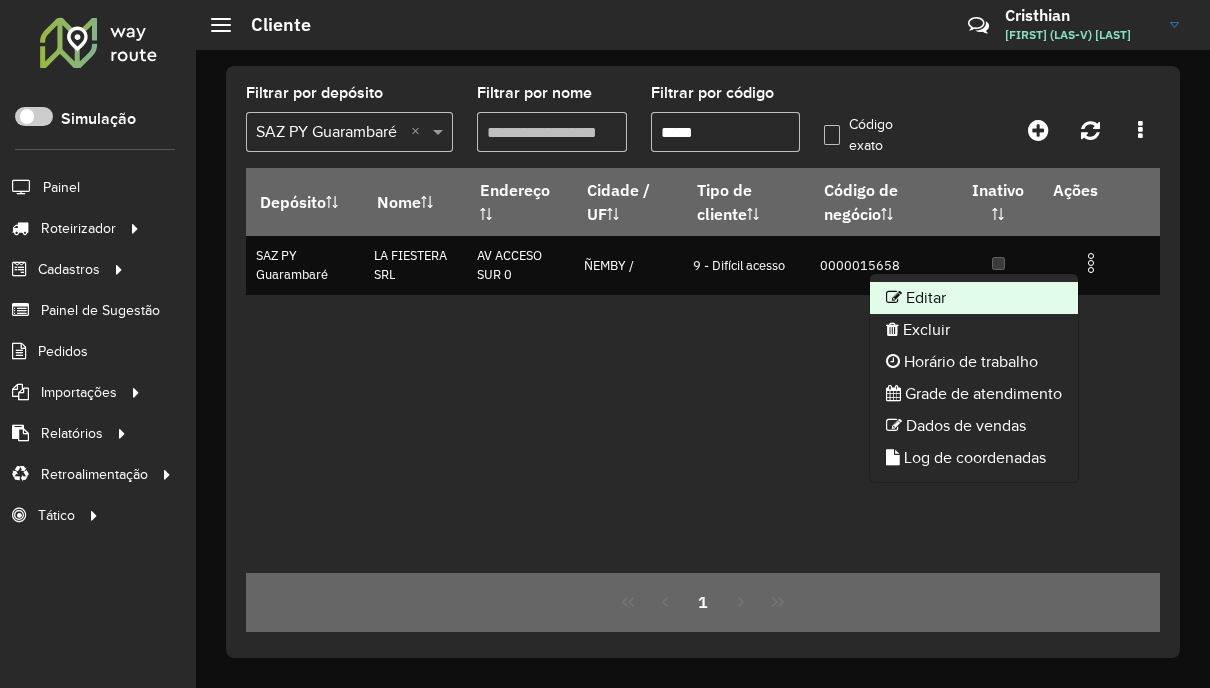 click on "Editar" 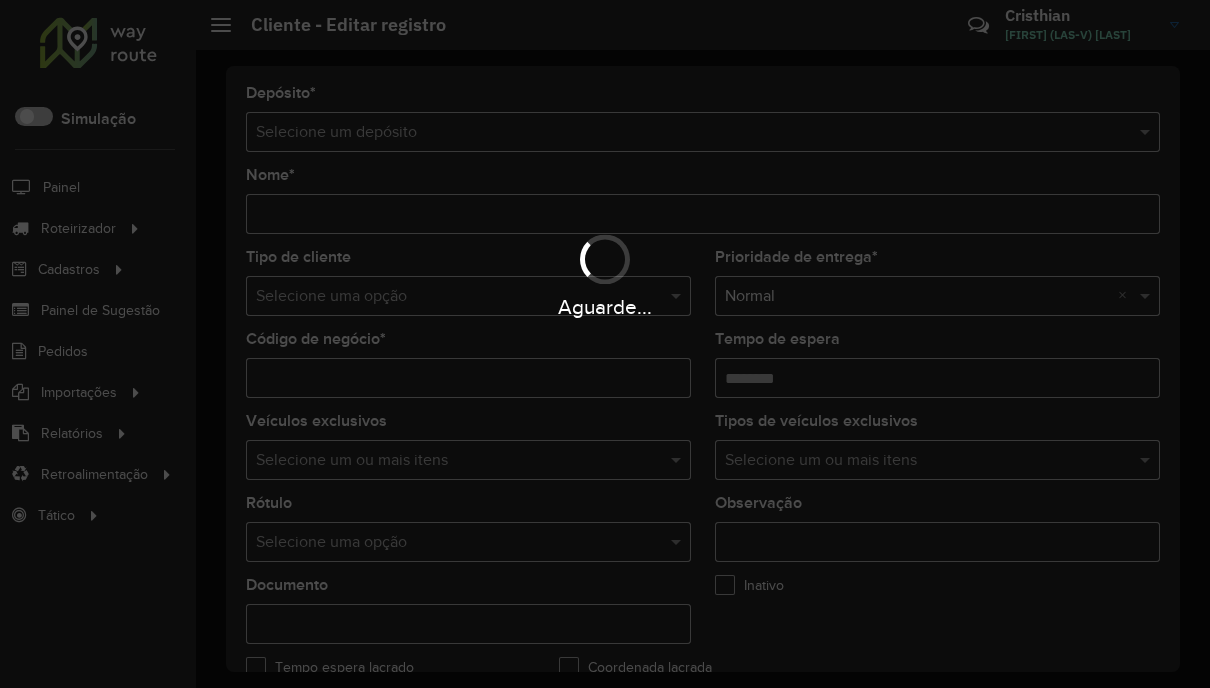 type on "**********" 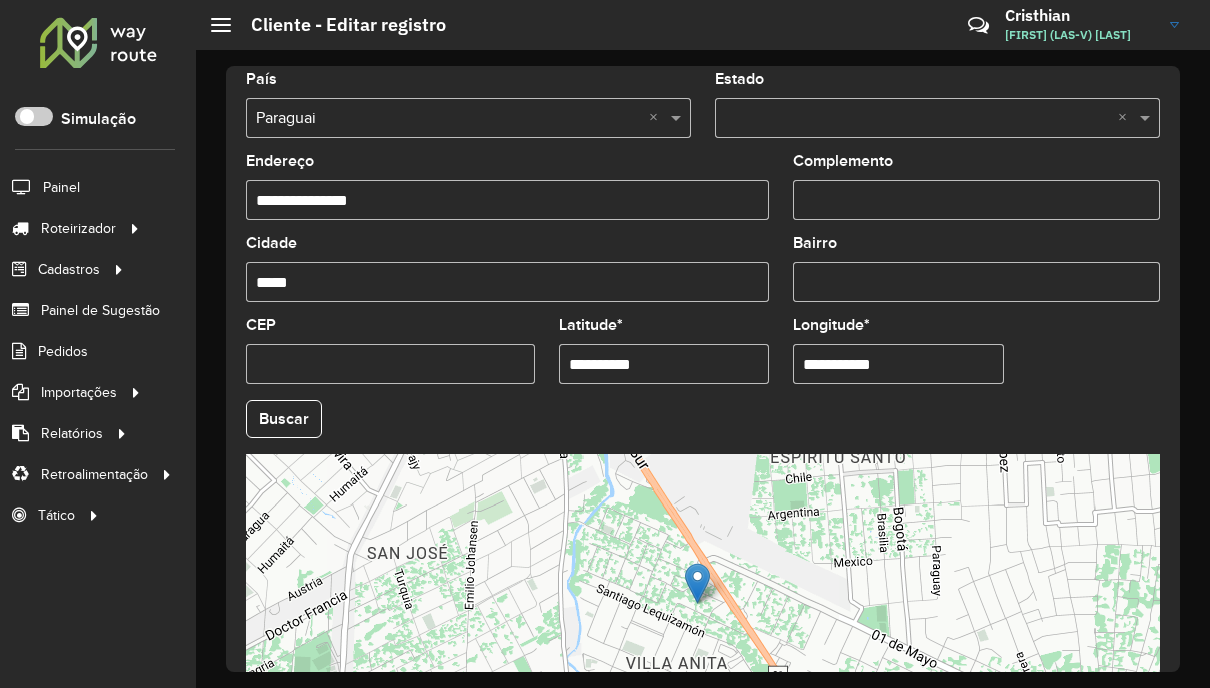 scroll, scrollTop: 819, scrollLeft: 0, axis: vertical 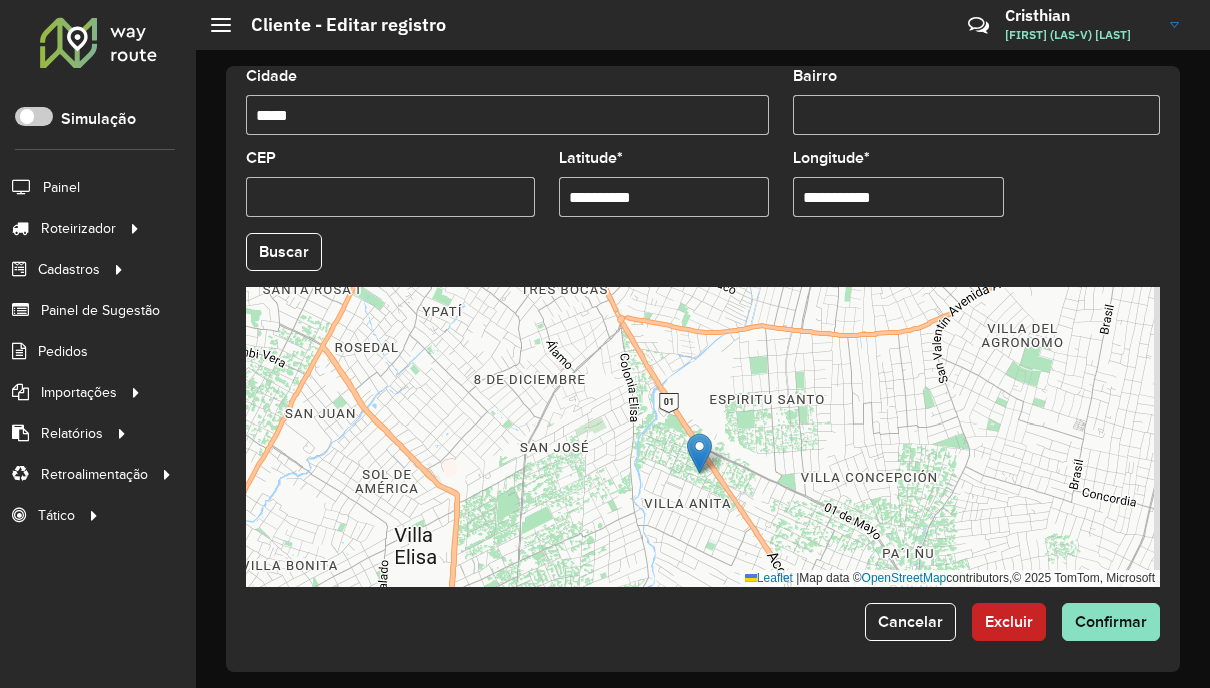 drag, startPoint x: 657, startPoint y: 408, endPoint x: 629, endPoint y: 386, distance: 35.608986 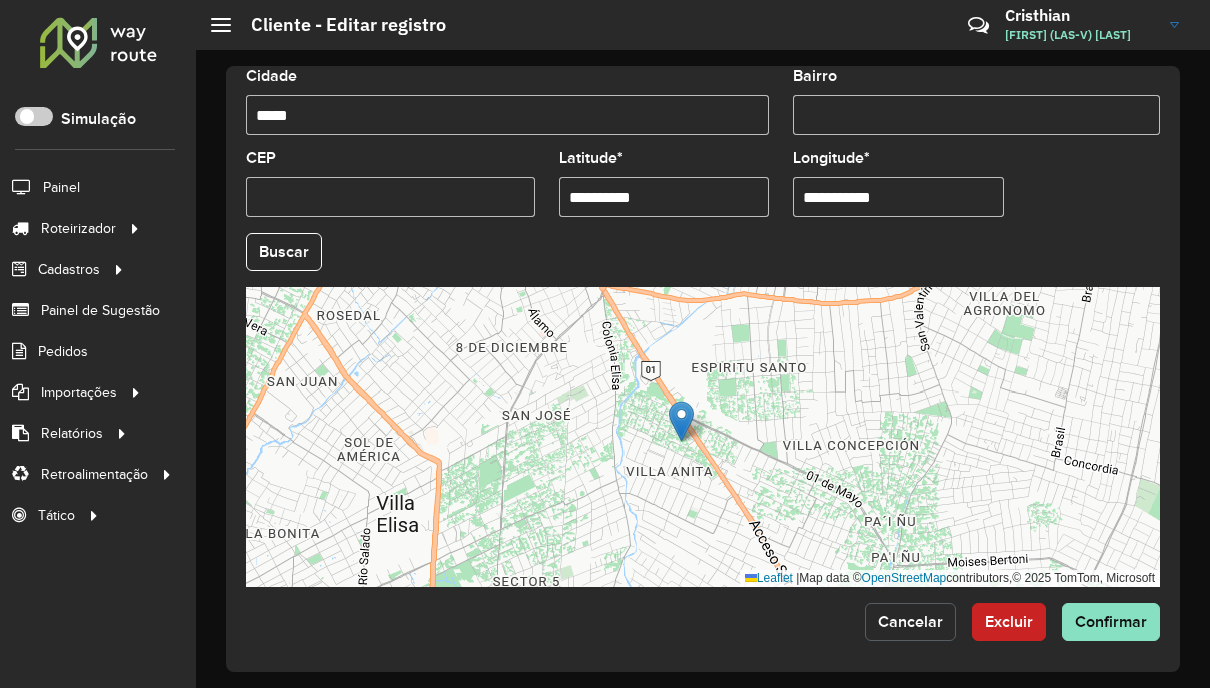 click on "Cancelar" 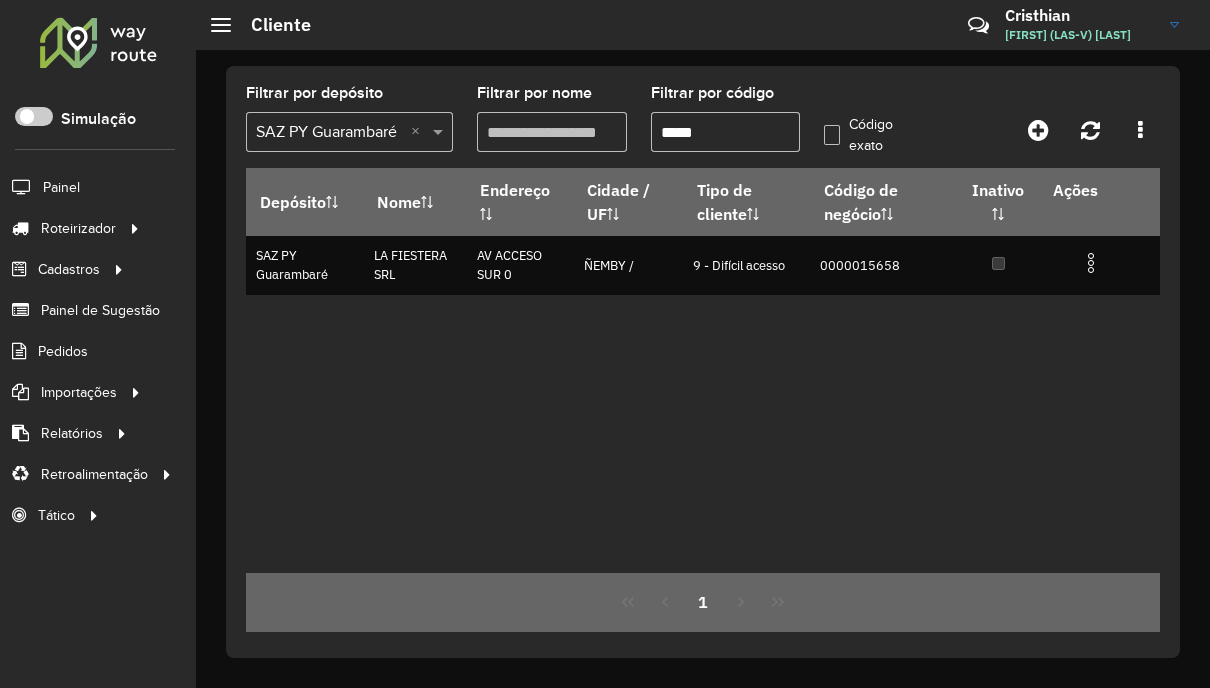 drag, startPoint x: 772, startPoint y: 136, endPoint x: 646, endPoint y: 126, distance: 126.3962 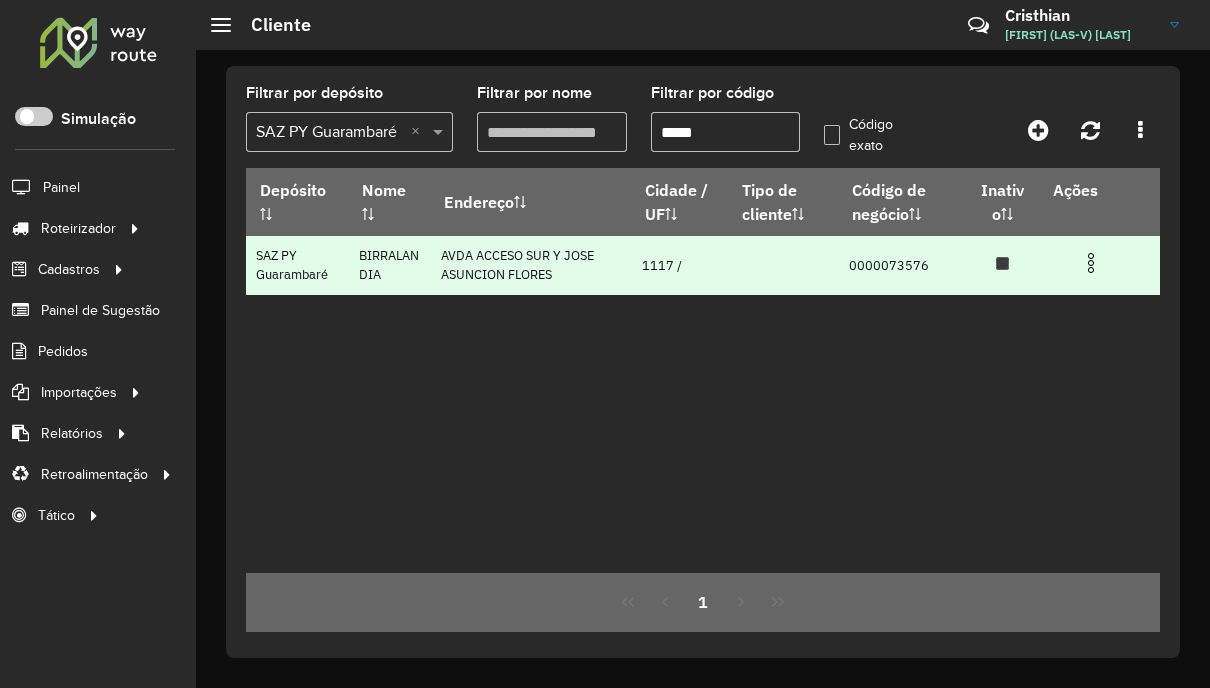 type on "*****" 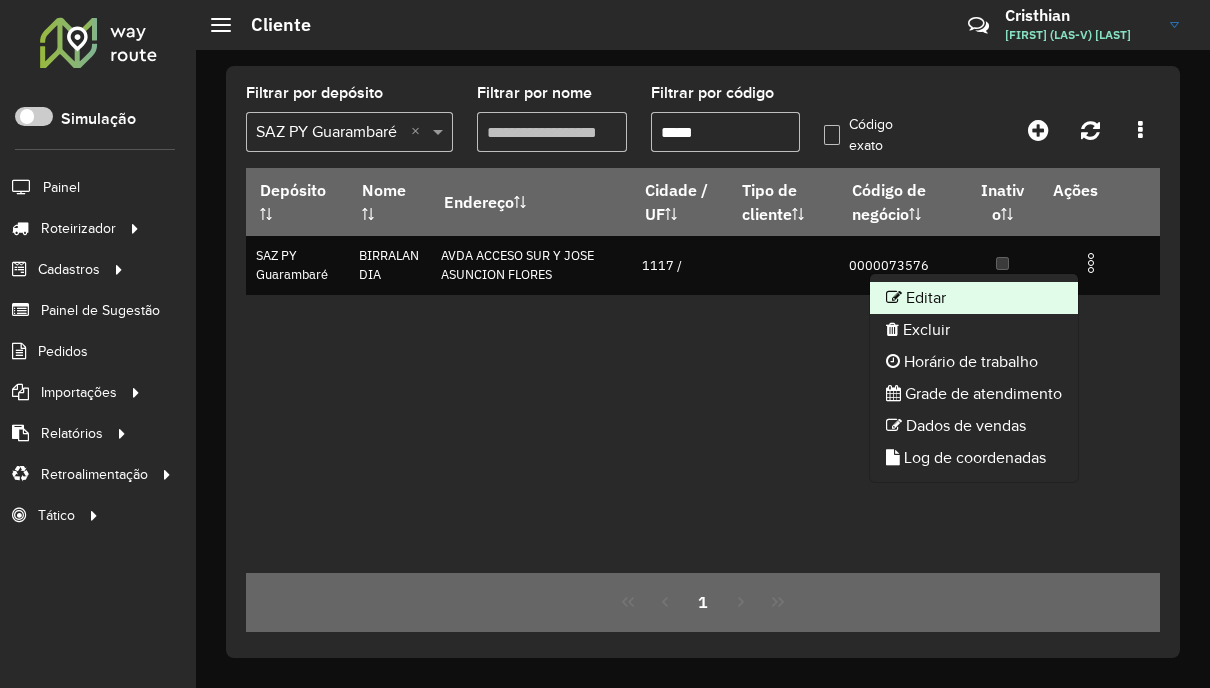 click on "Editar" 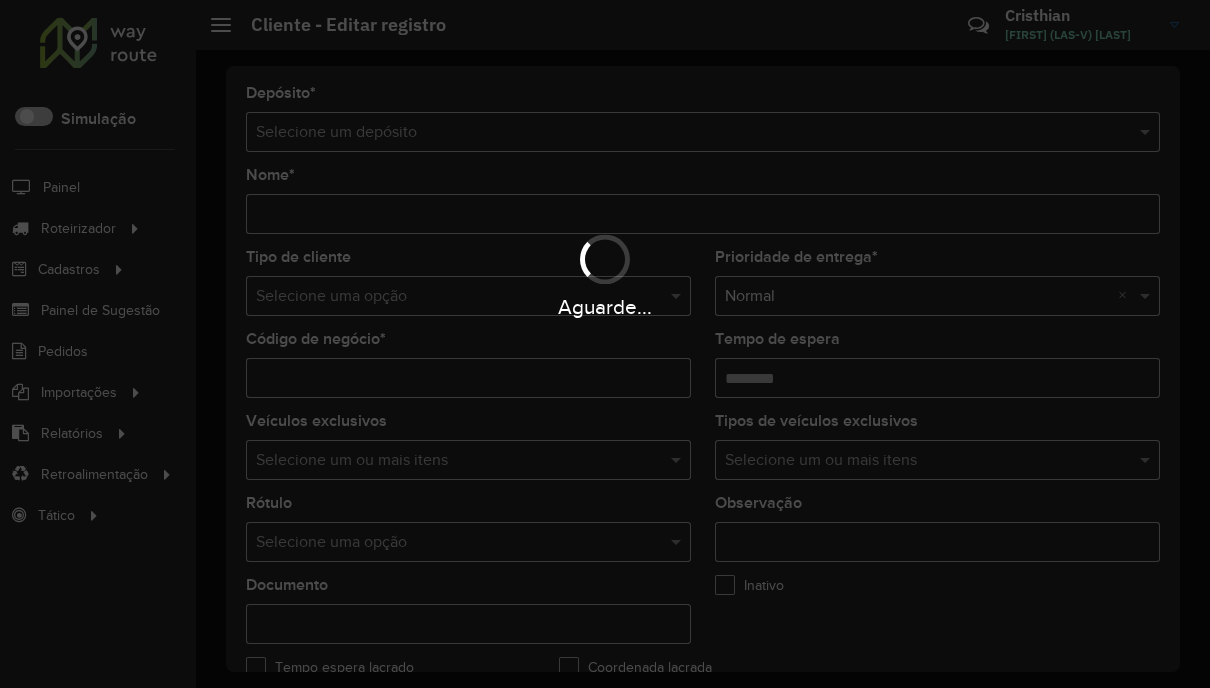 type on "**********" 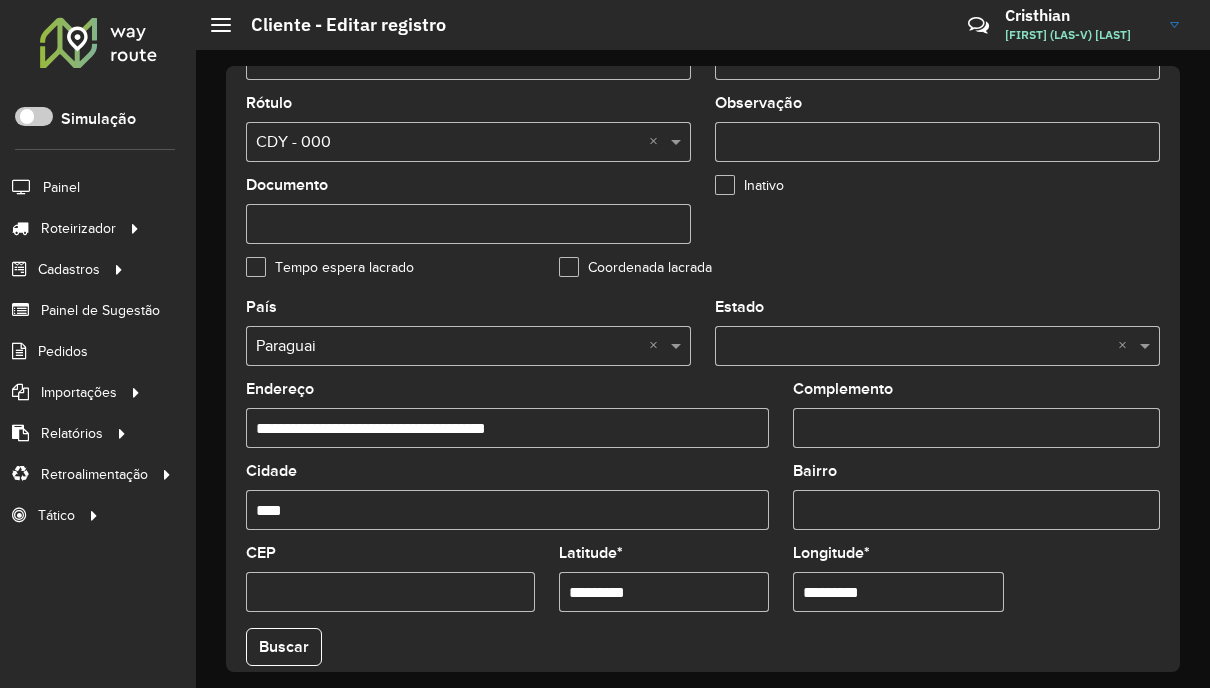 scroll, scrollTop: 795, scrollLeft: 0, axis: vertical 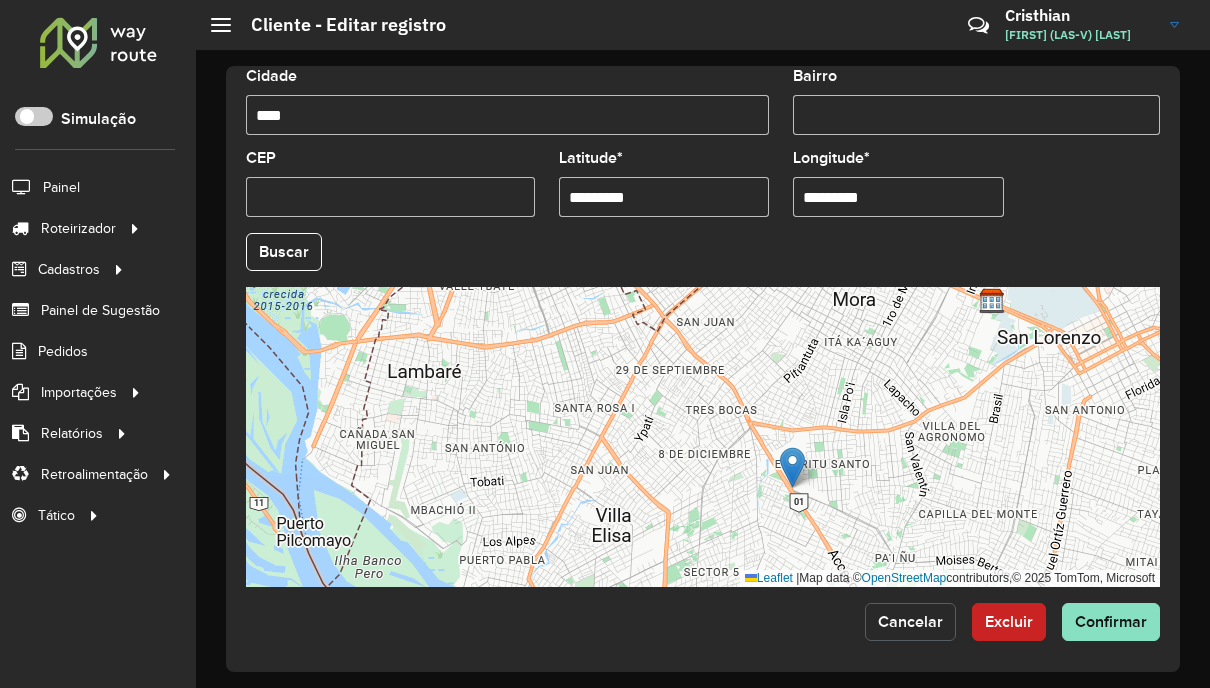 click on "Cancelar" 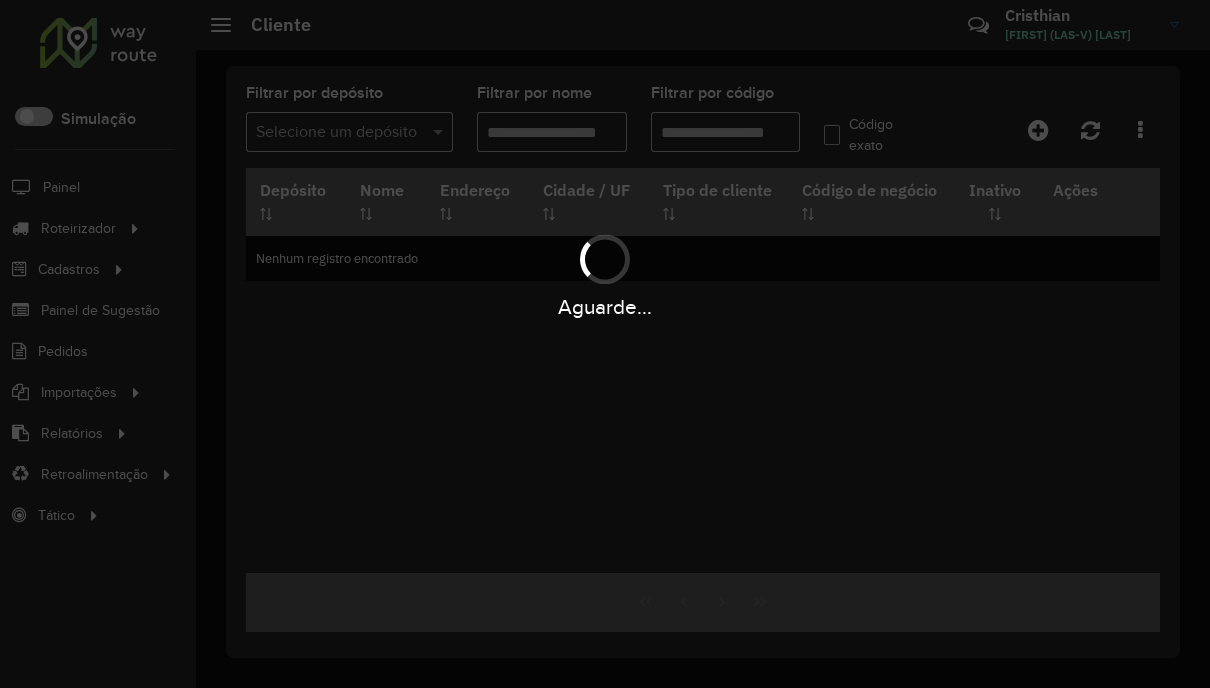 type on "*****" 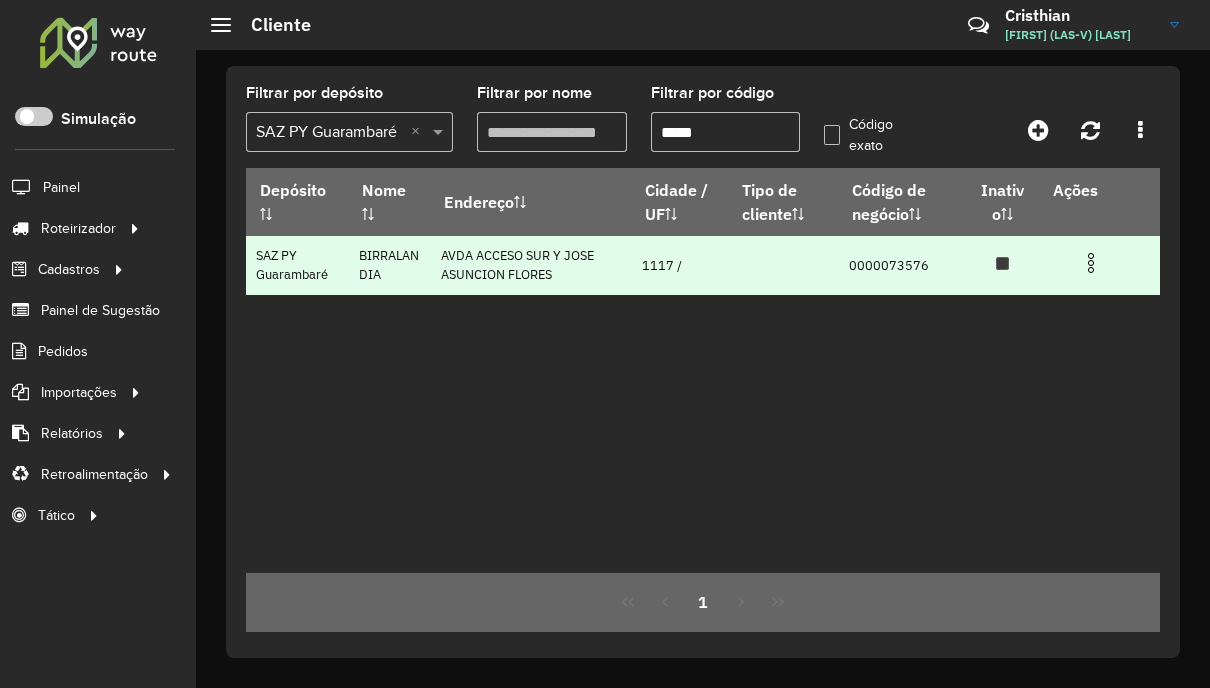 click at bounding box center (1091, 263) 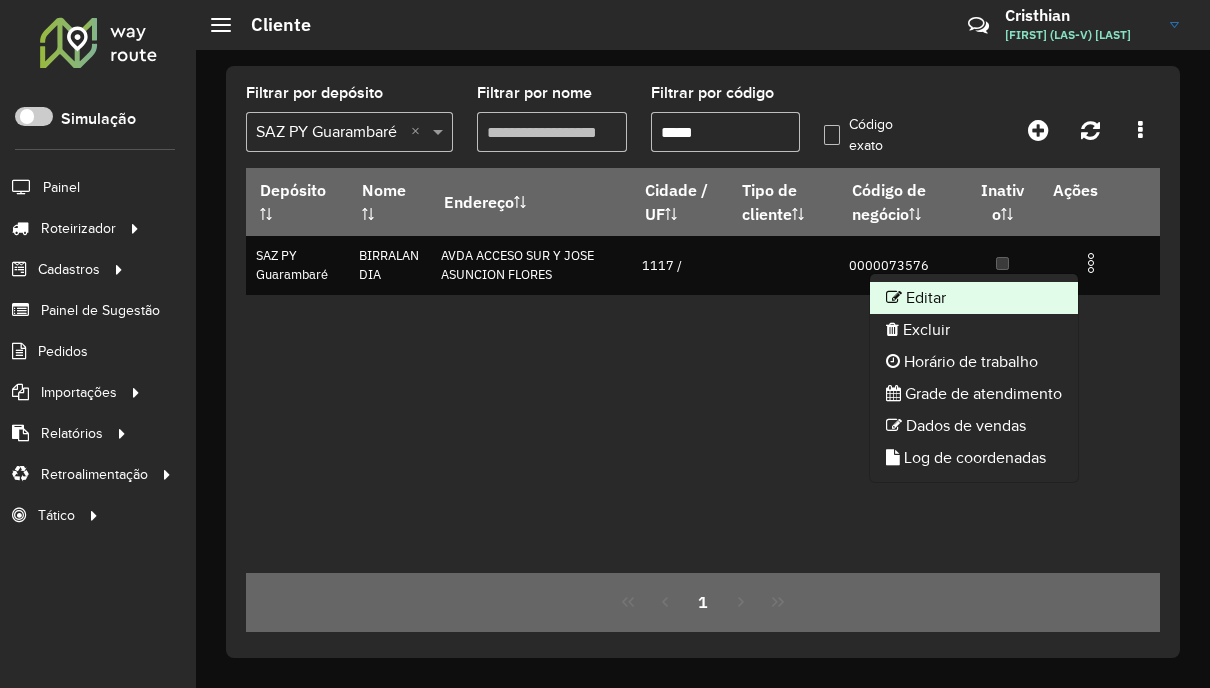 click on "Editar" 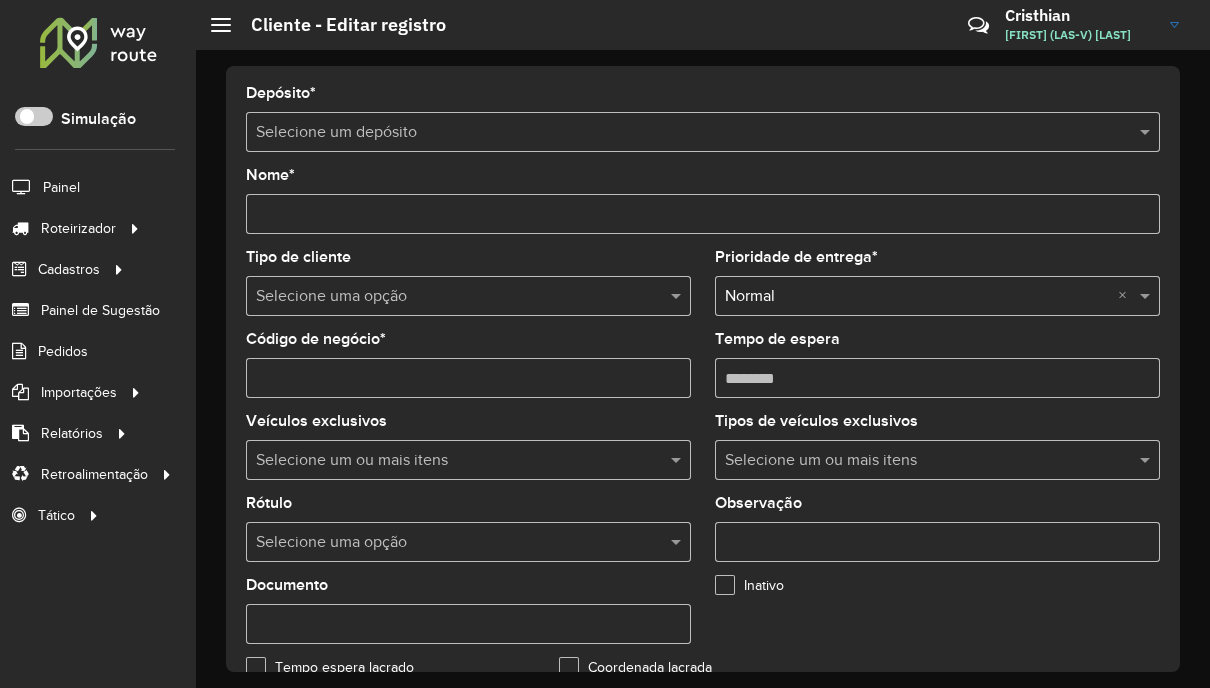 type on "**********" 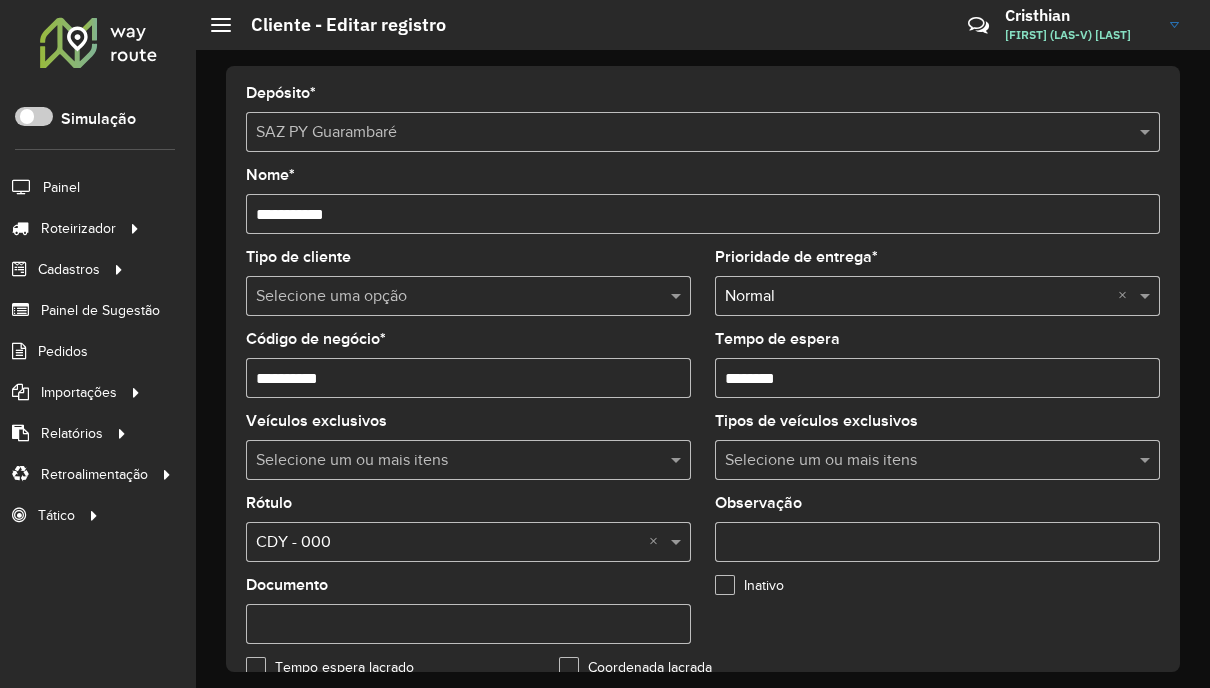 click on "Tempo de espera" at bounding box center [937, 378] 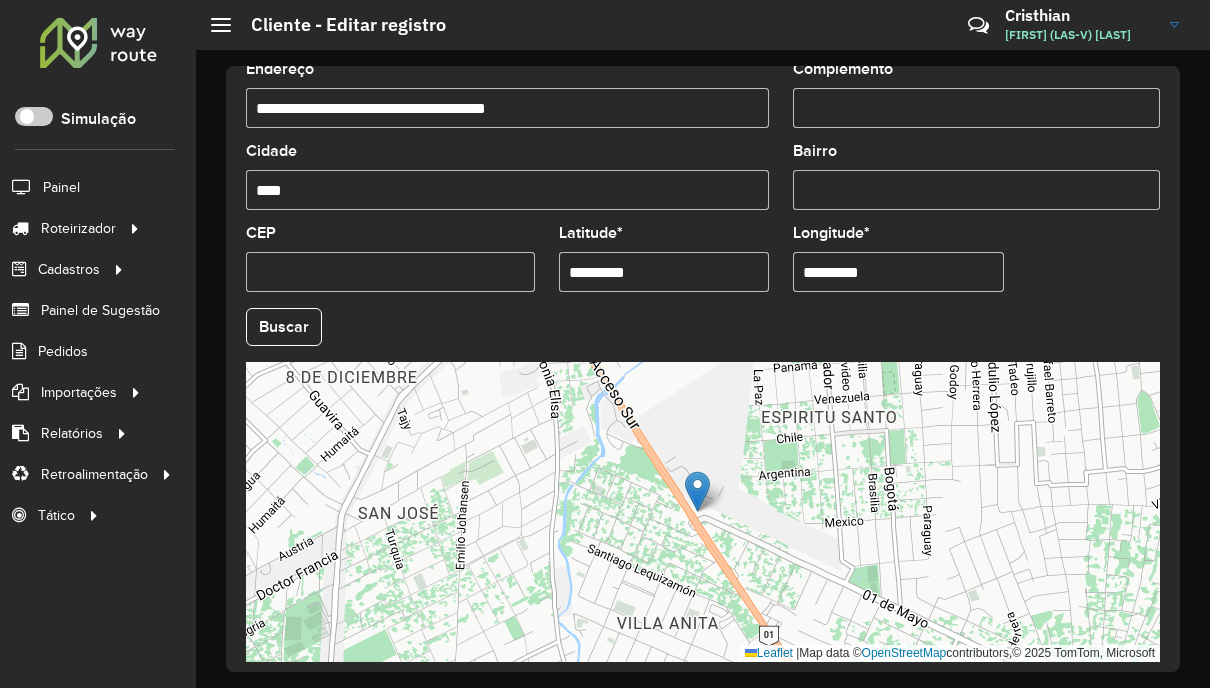 scroll, scrollTop: 795, scrollLeft: 0, axis: vertical 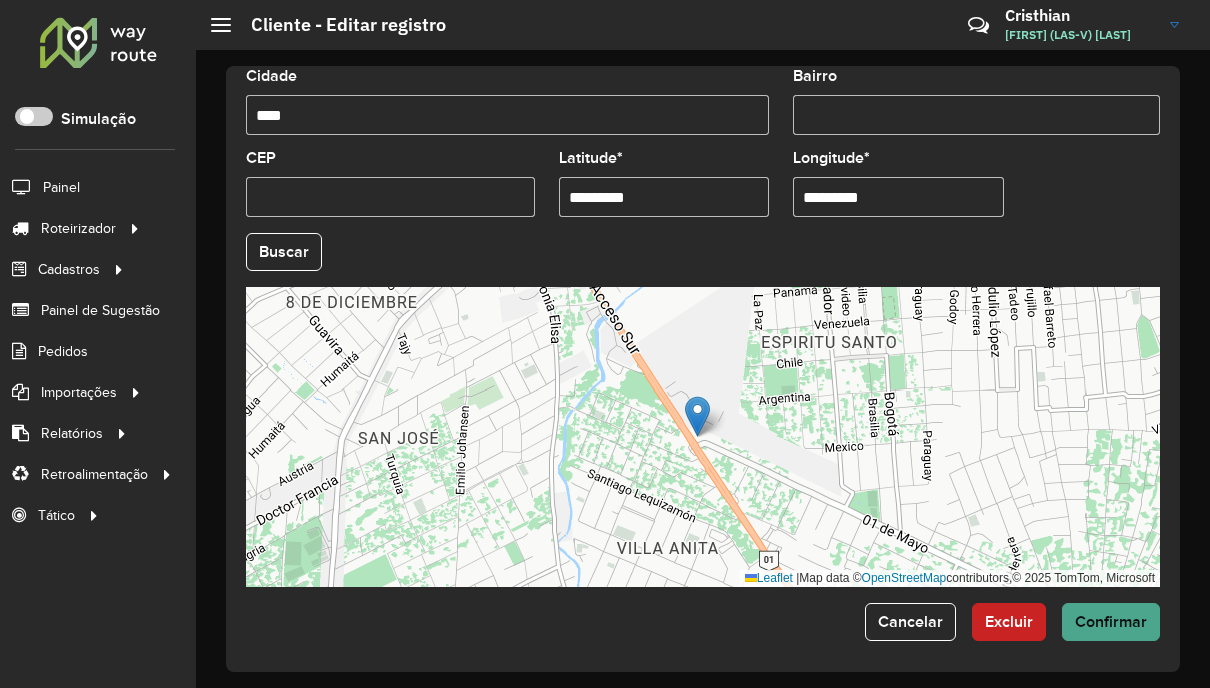 type on "********" 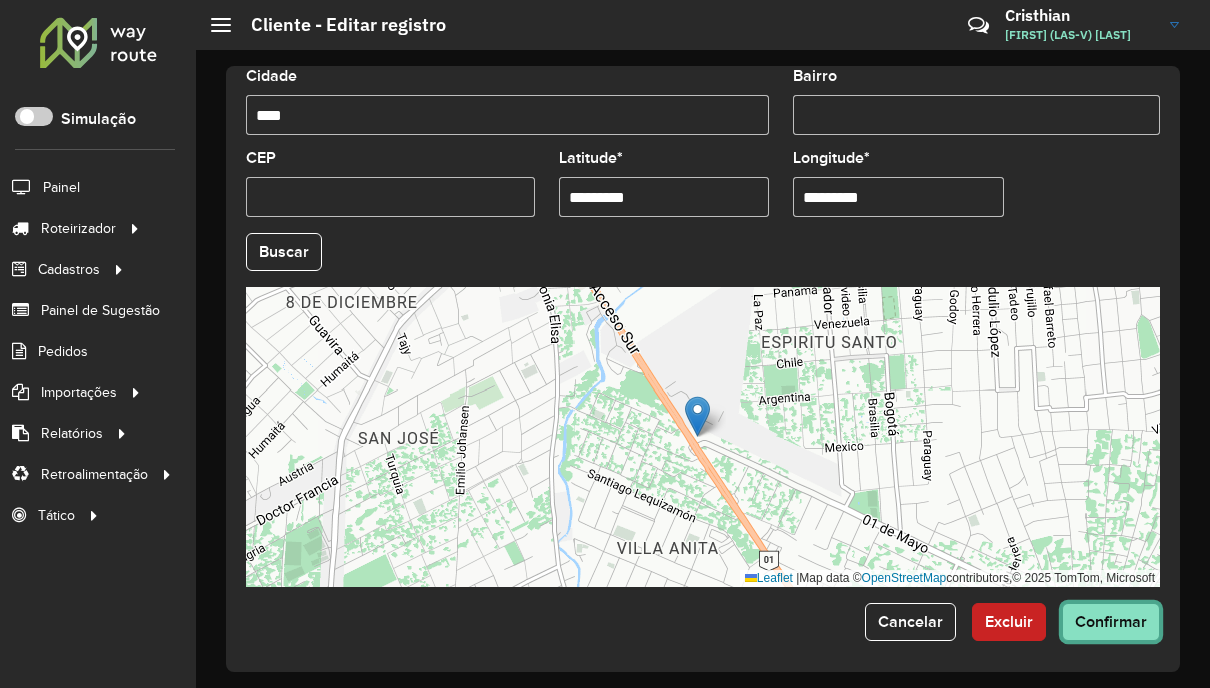 click on "Confirmar" 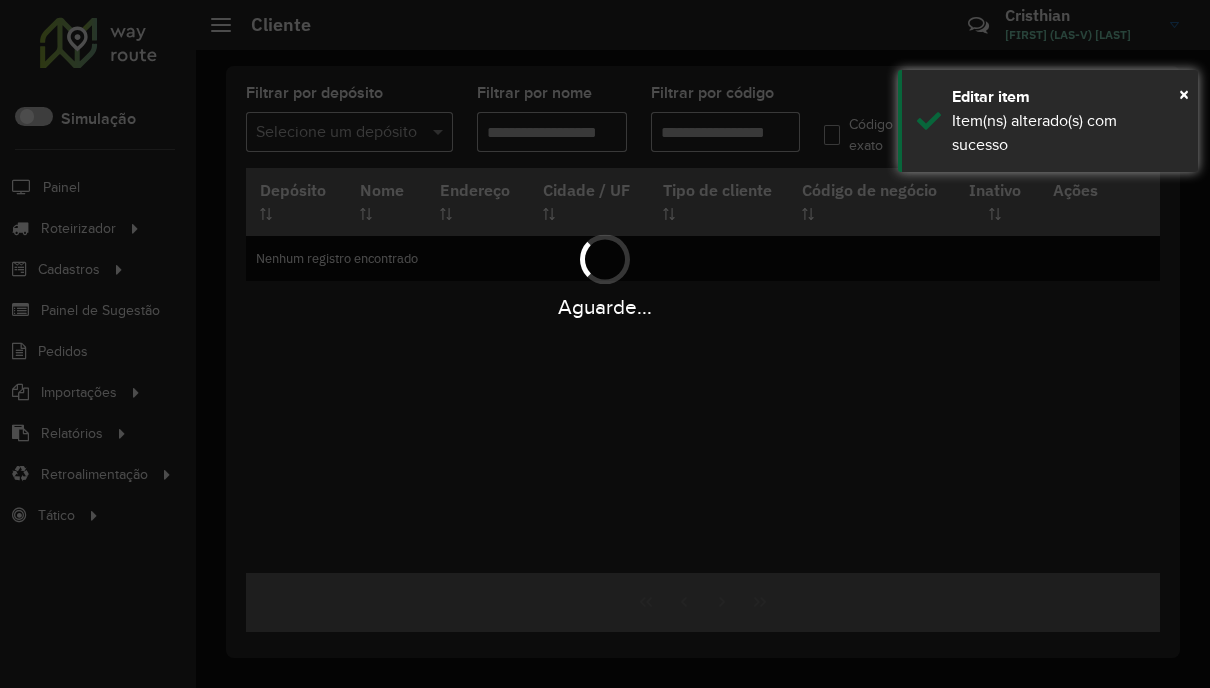 type on "*****" 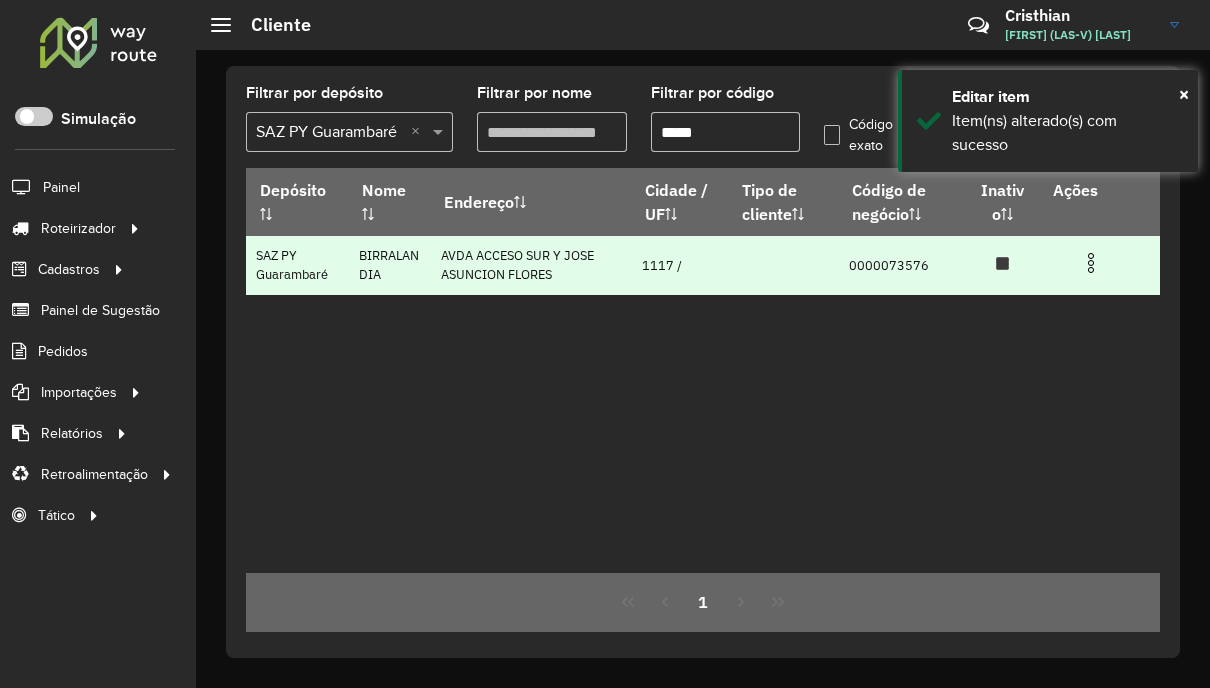 click at bounding box center (1091, 263) 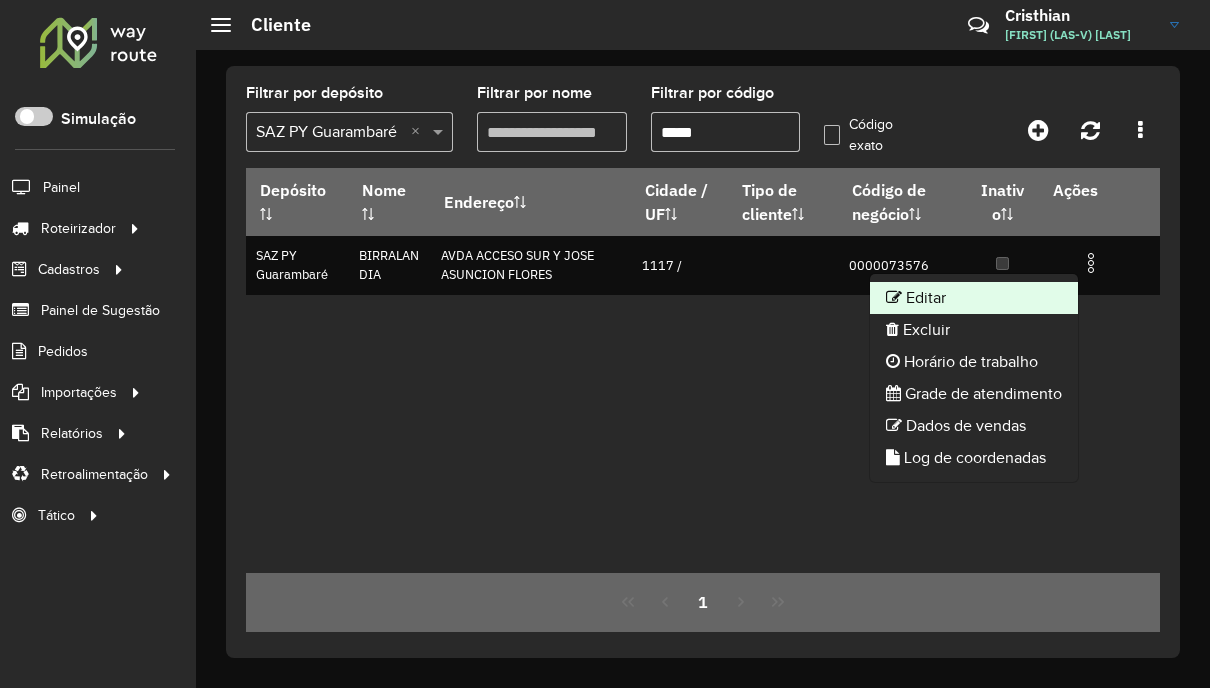 click on "Editar" 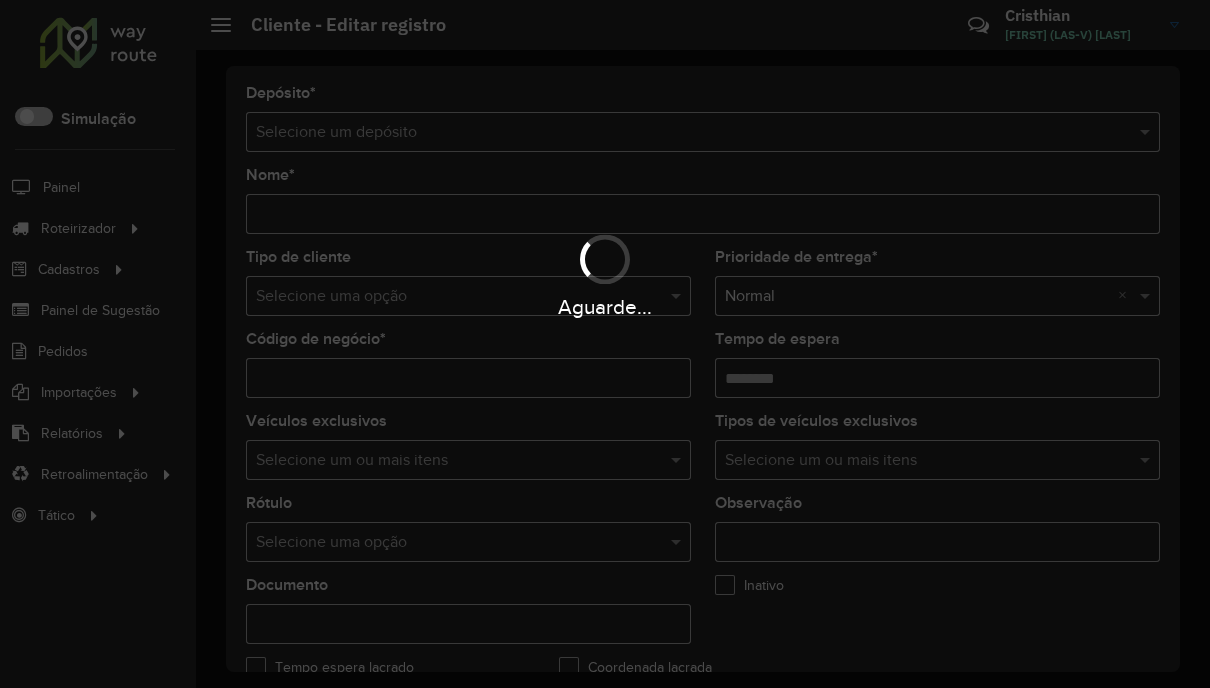 type on "**********" 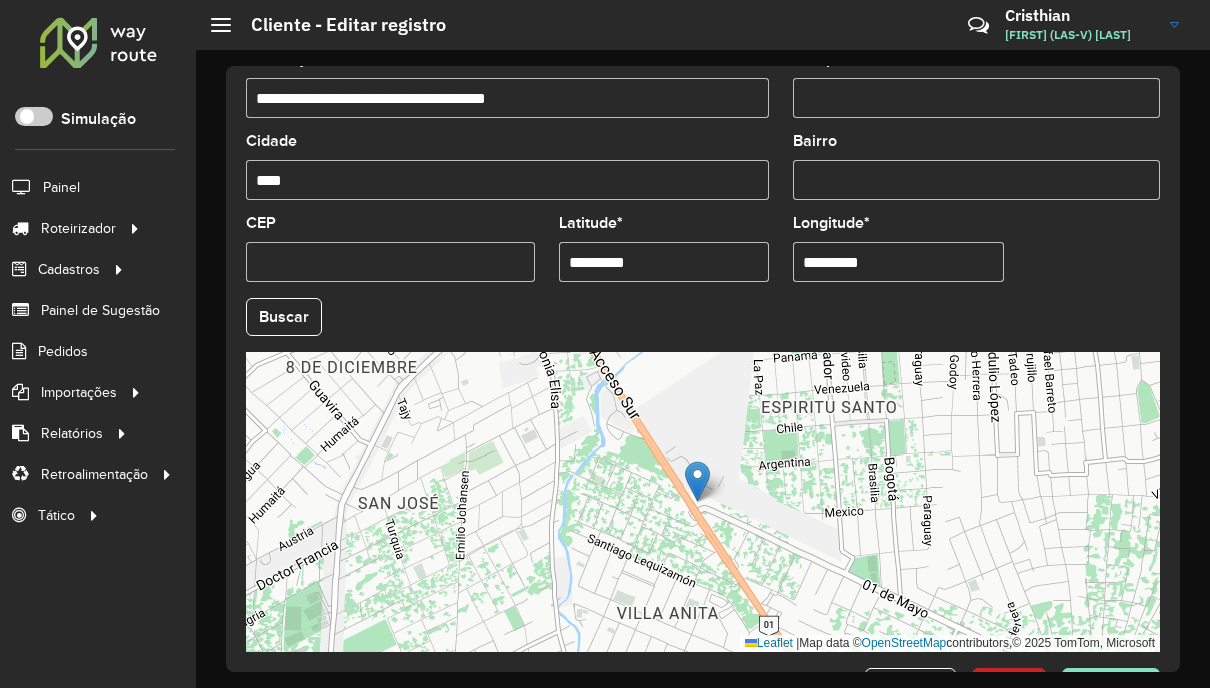 scroll, scrollTop: 795, scrollLeft: 0, axis: vertical 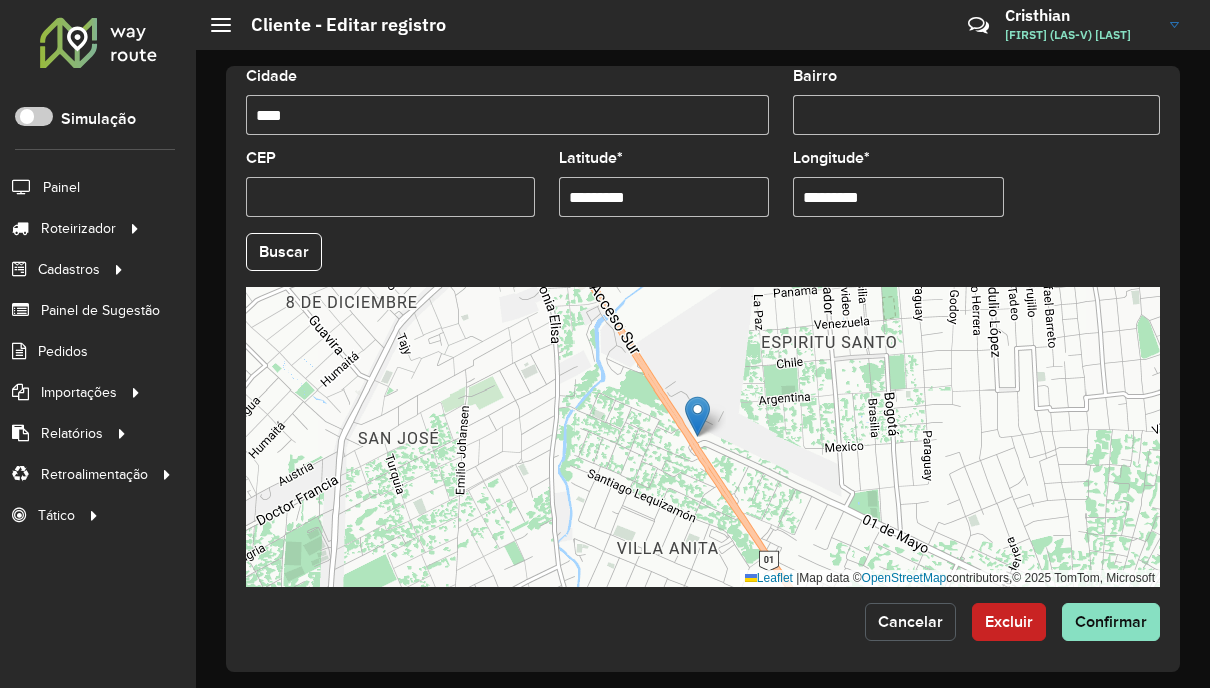 click on "Cancelar" 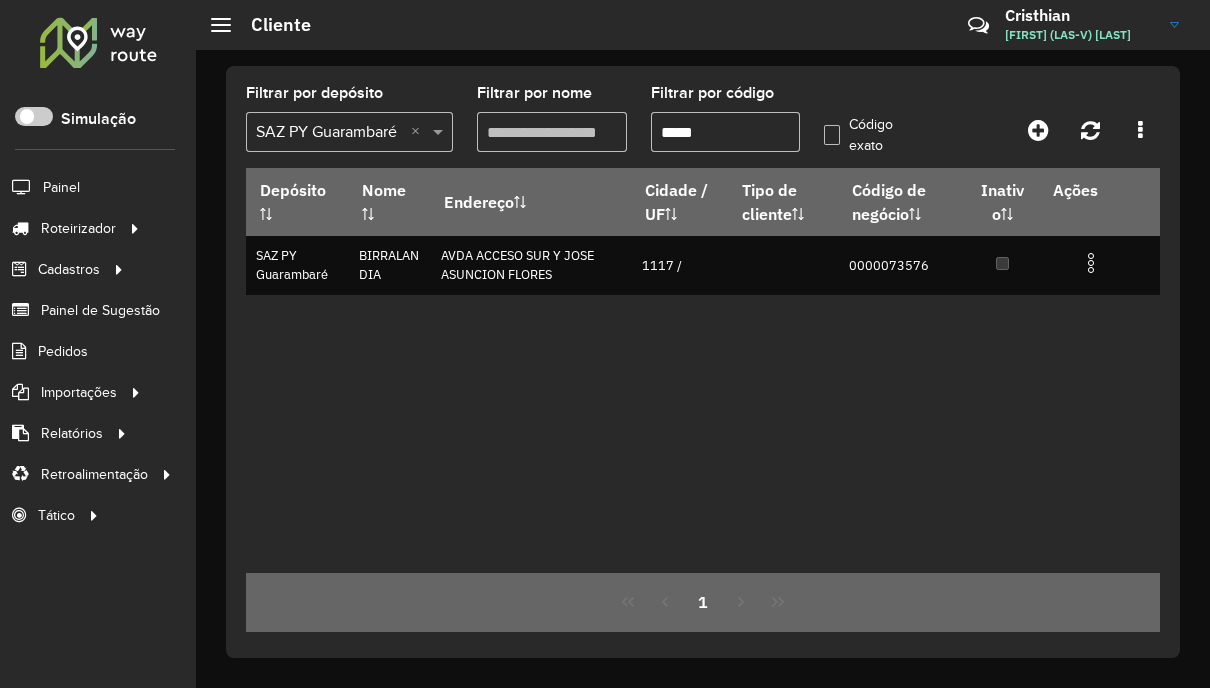 drag, startPoint x: 762, startPoint y: 126, endPoint x: 651, endPoint y: 132, distance: 111.16204 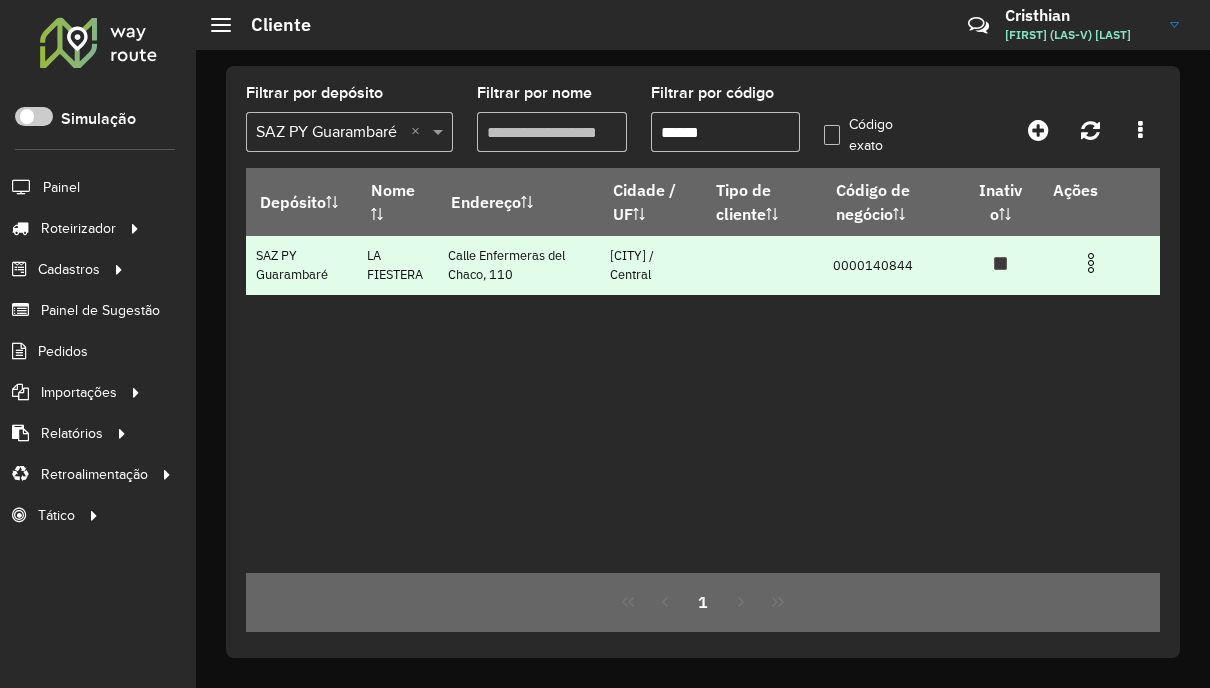 type on "******" 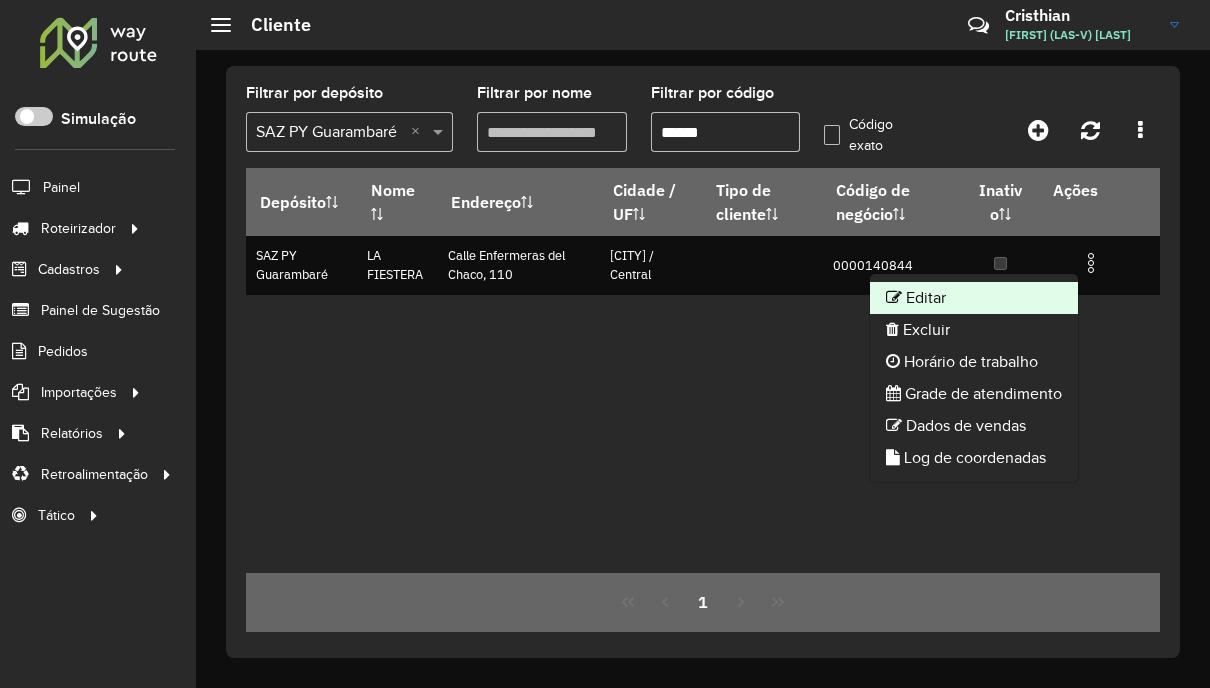 click on "Editar" 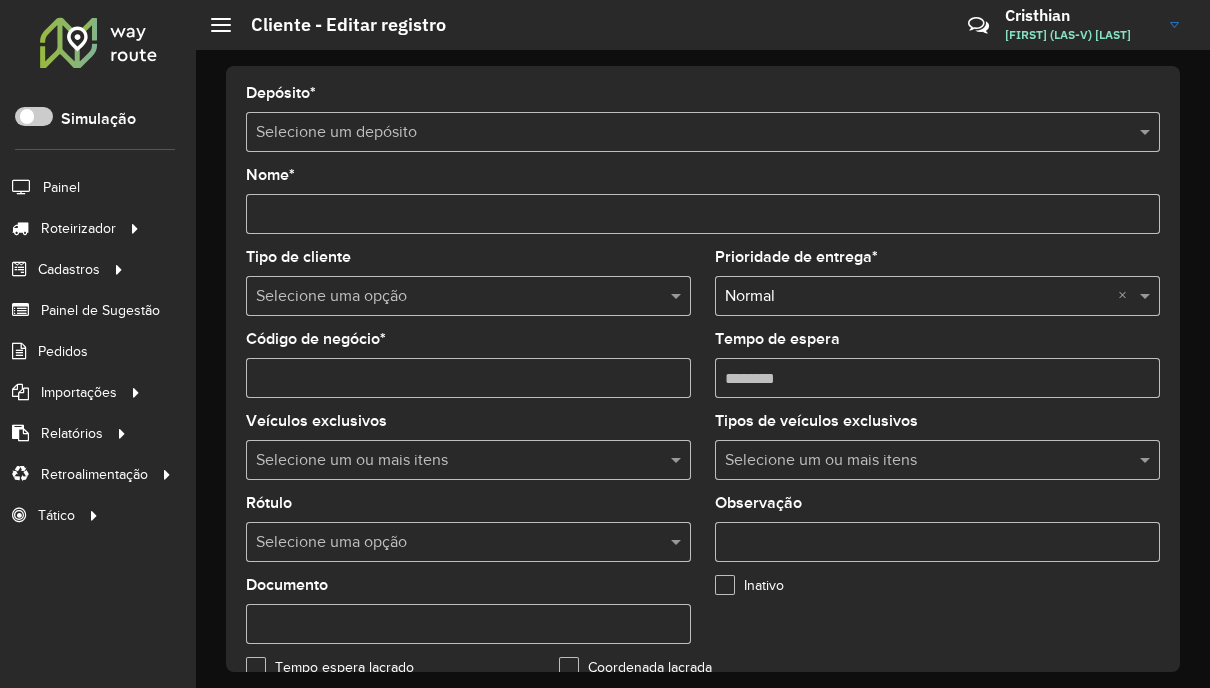 type on "**********" 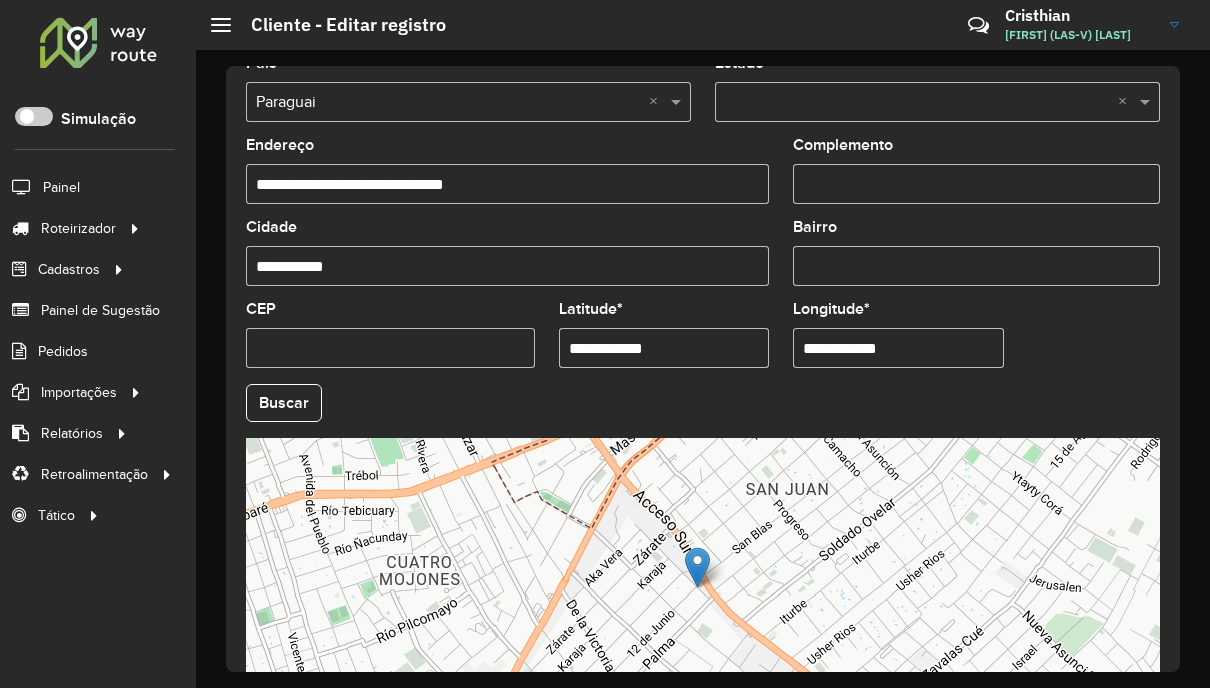 scroll, scrollTop: 819, scrollLeft: 0, axis: vertical 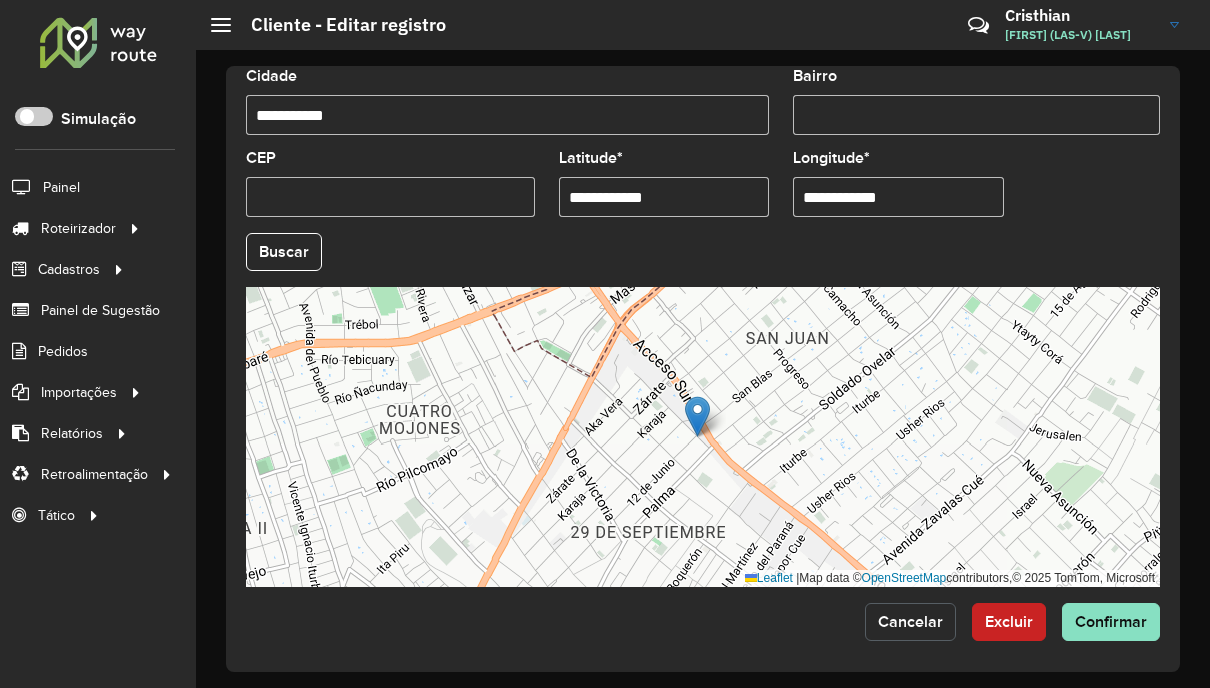 click on "Cancelar" 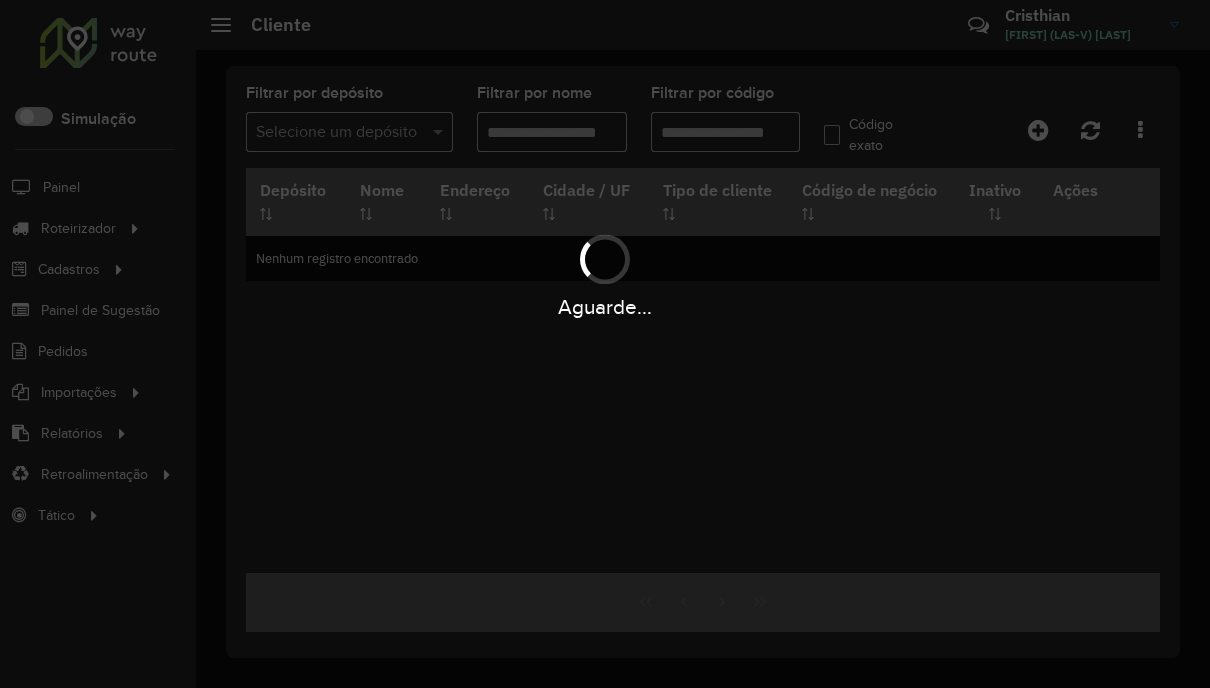type on "******" 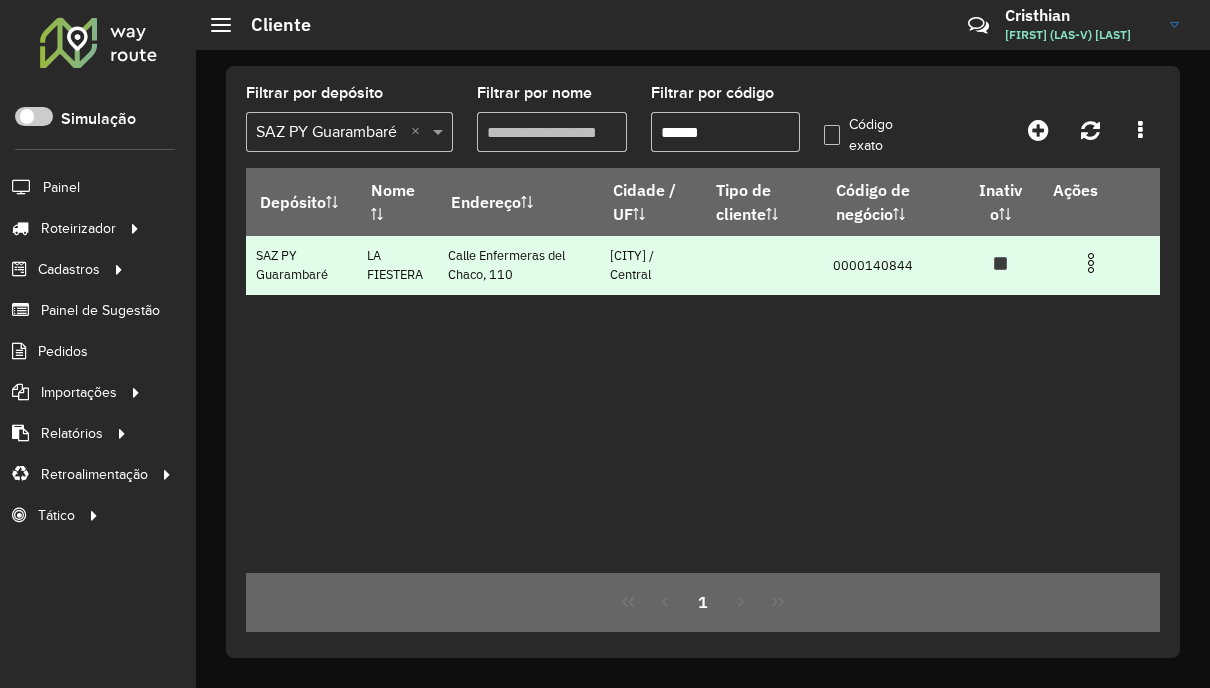 click at bounding box center [1091, 263] 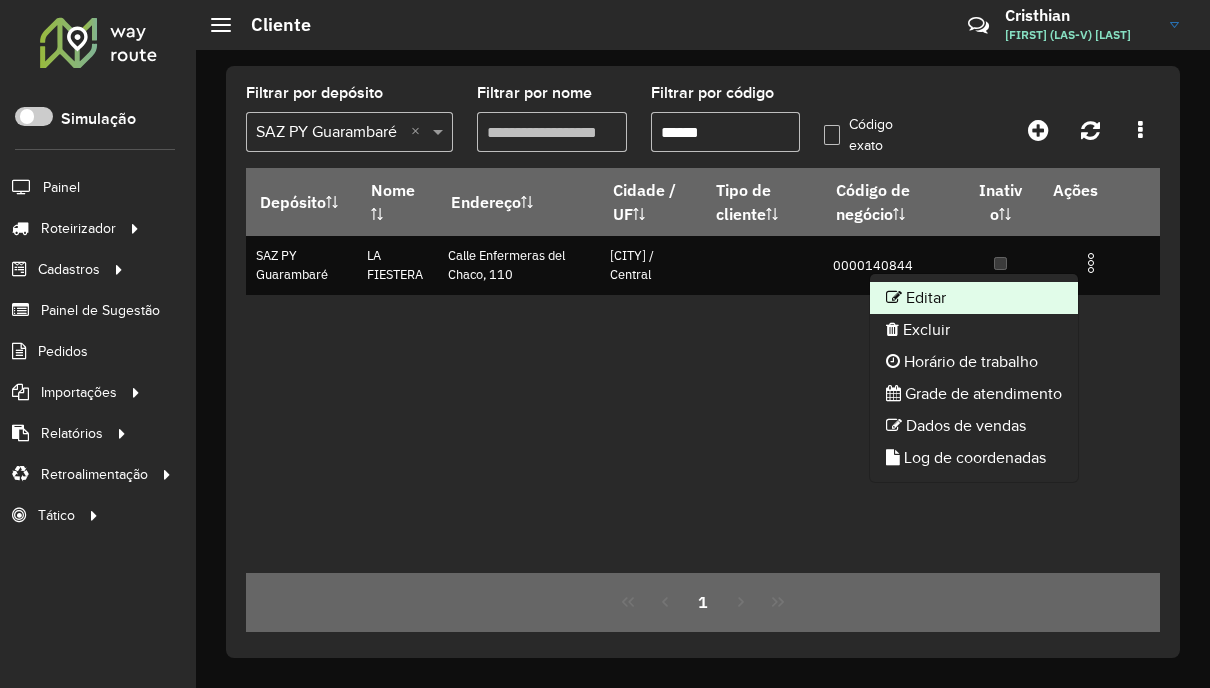 click on "Editar" 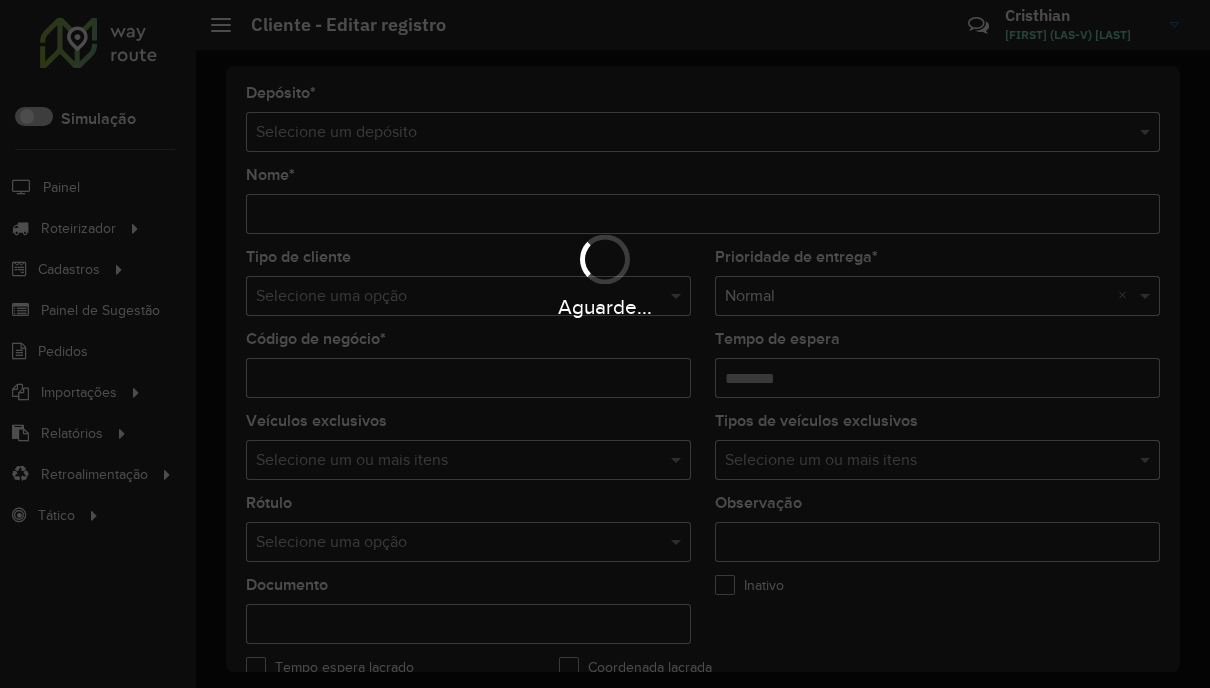 type on "**********" 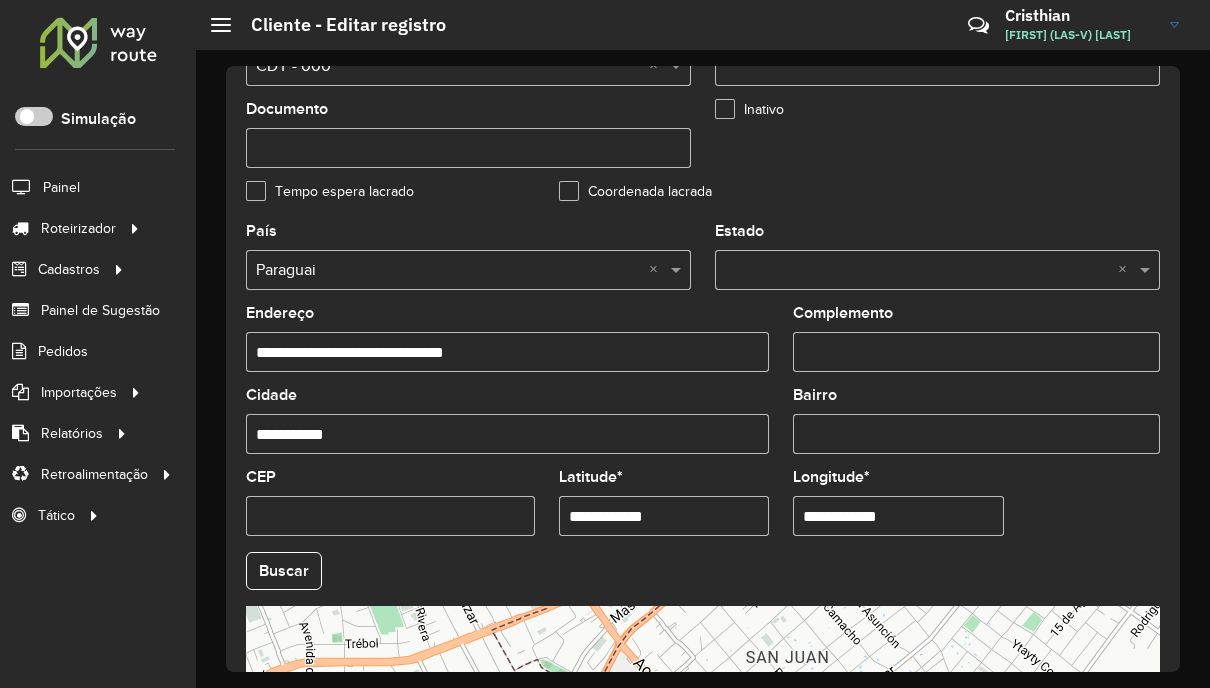 scroll, scrollTop: 819, scrollLeft: 0, axis: vertical 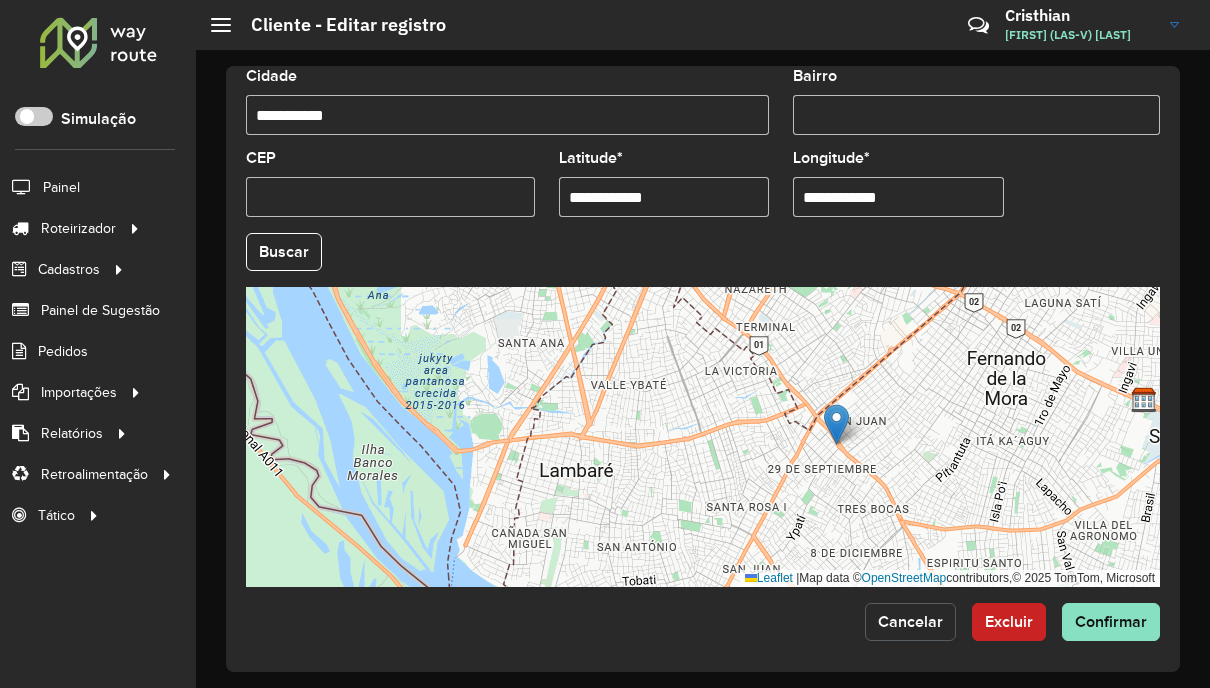click on "Cancelar" 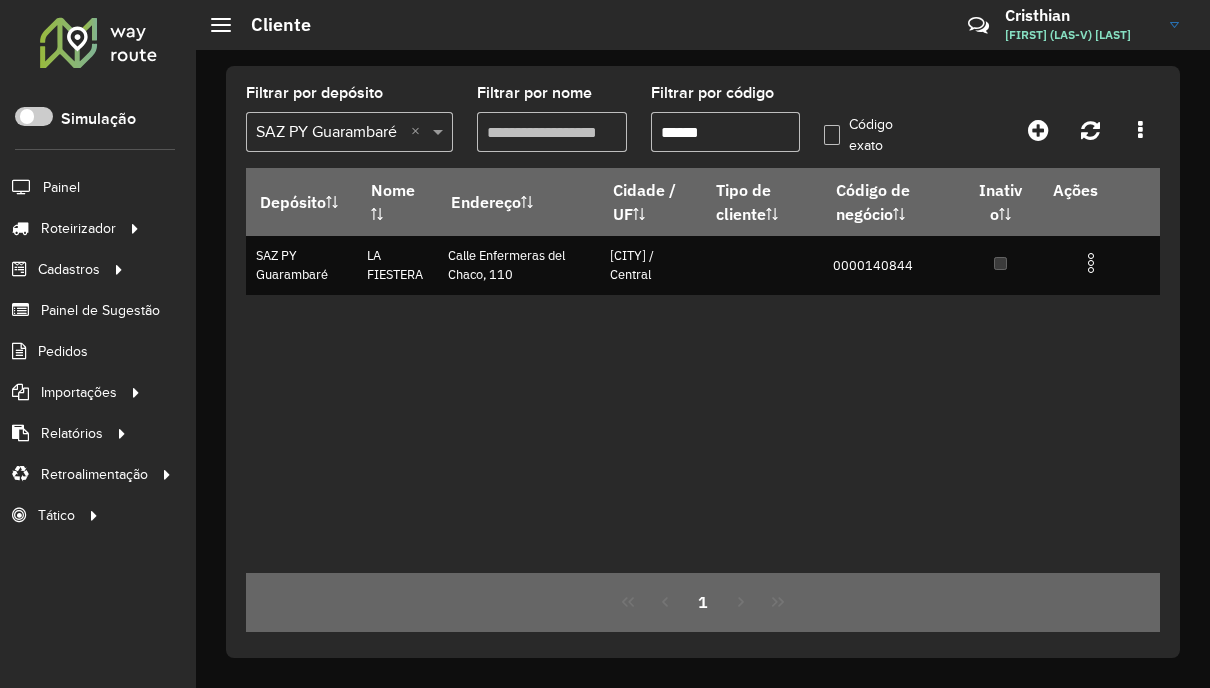 drag, startPoint x: 743, startPoint y: 137, endPoint x: 649, endPoint y: 127, distance: 94.53042 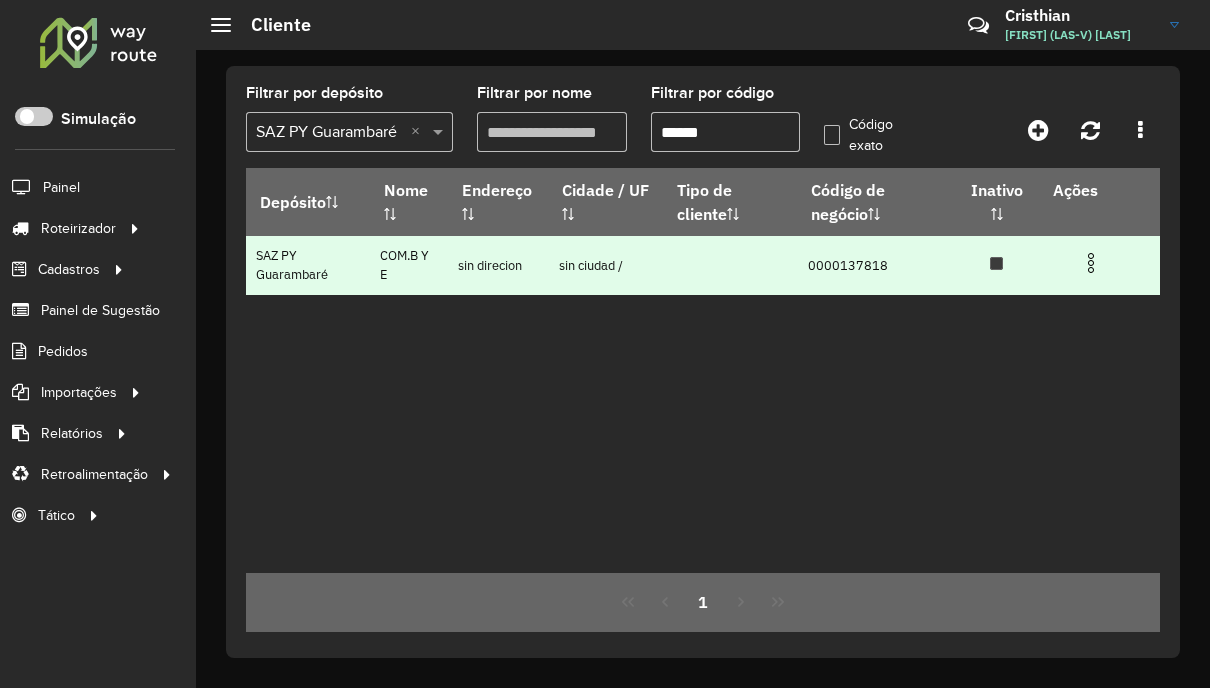 type on "******" 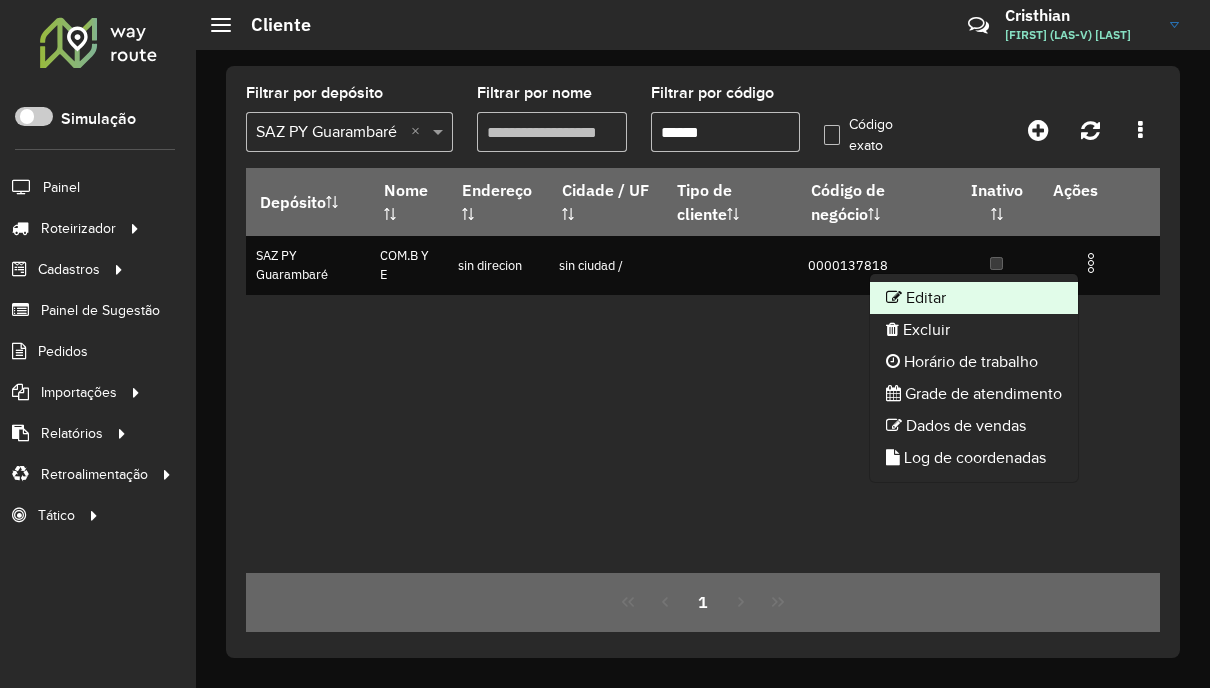 click on "Editar" 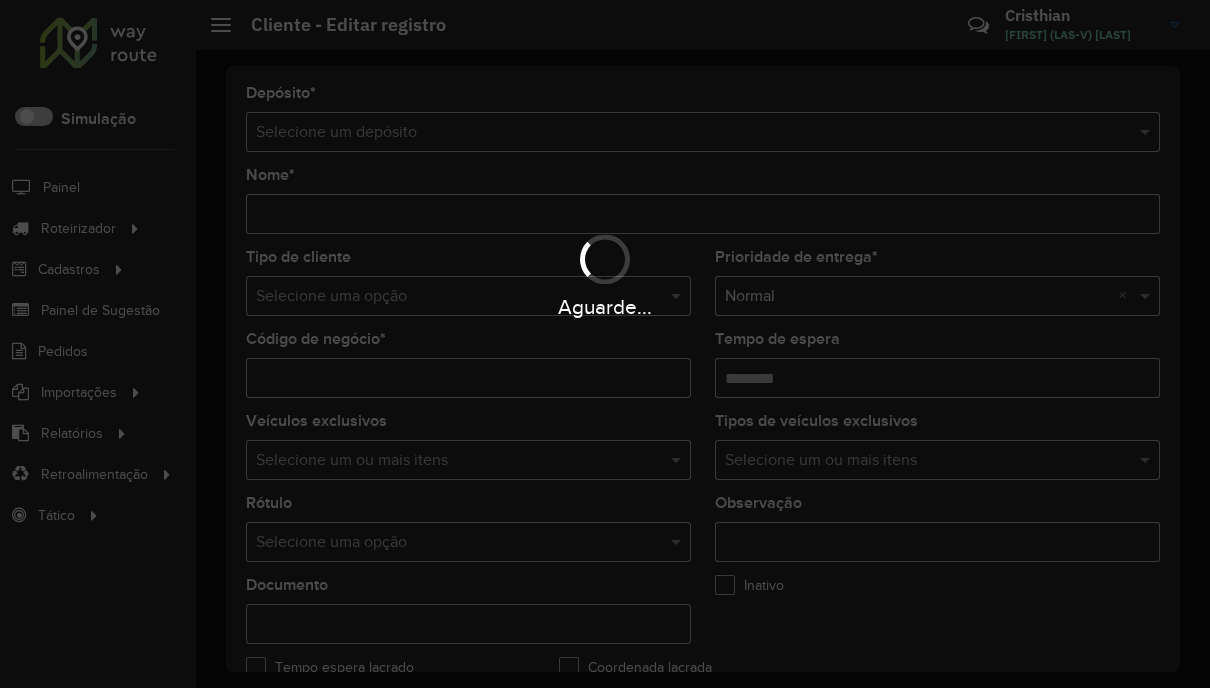 type on "*********" 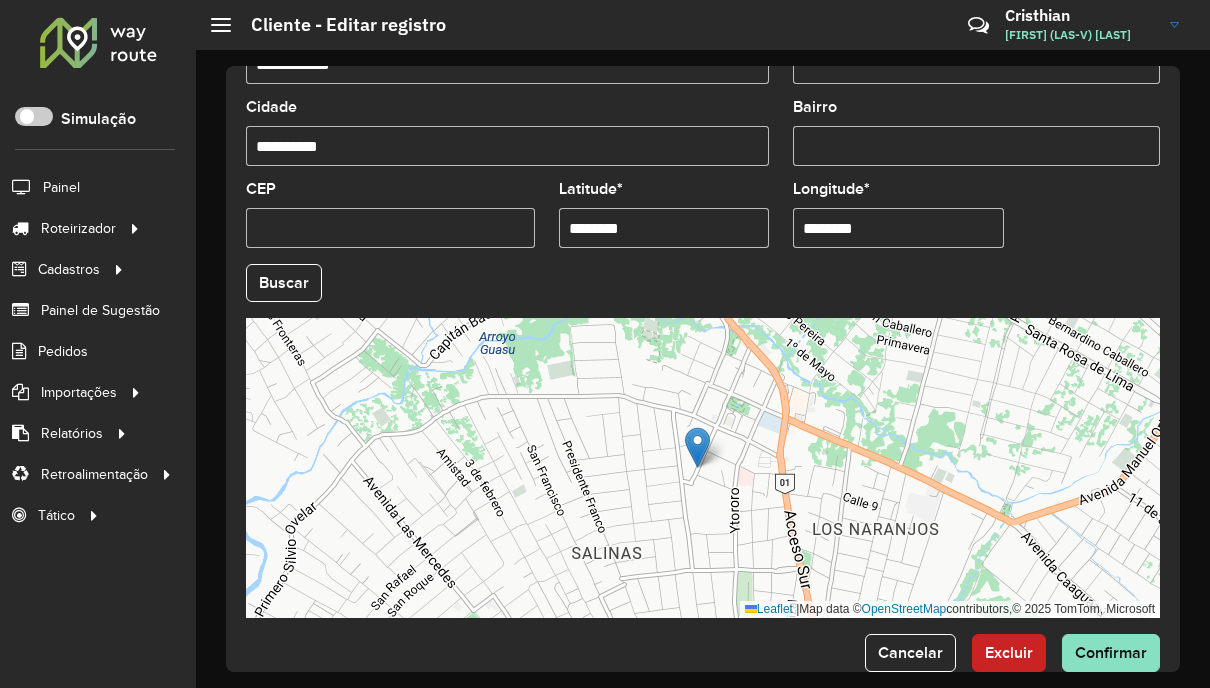 scroll, scrollTop: 795, scrollLeft: 0, axis: vertical 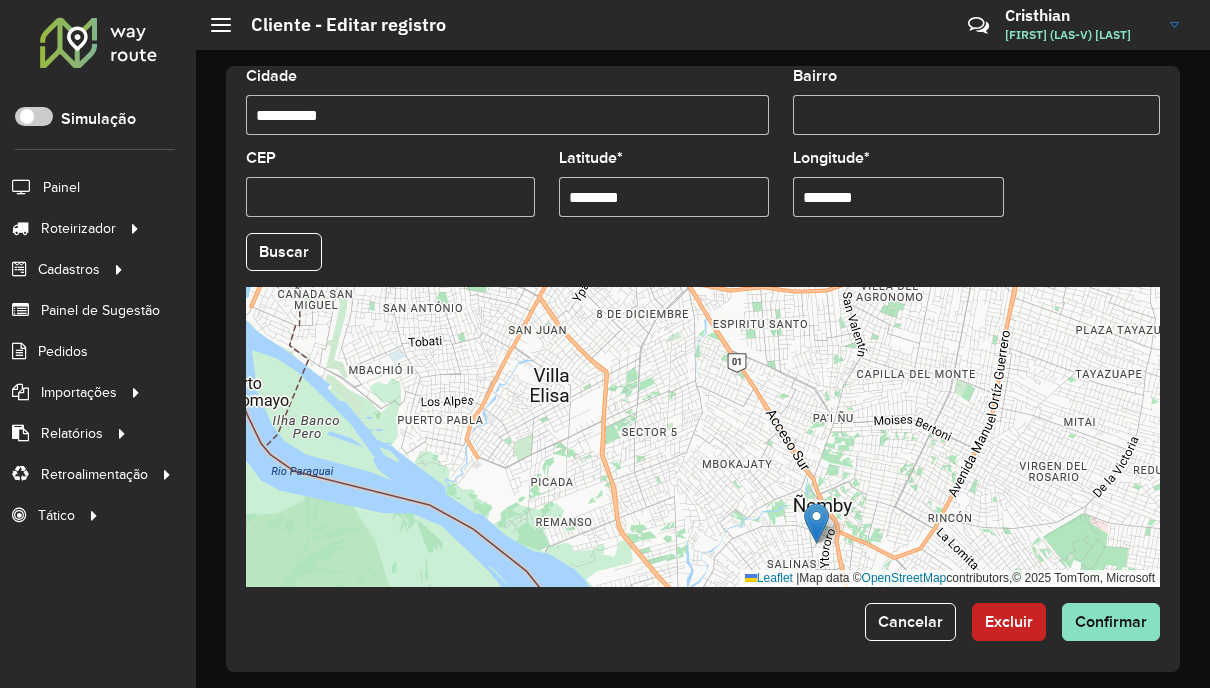 drag, startPoint x: 760, startPoint y: 333, endPoint x: 806, endPoint y: 470, distance: 144.51643 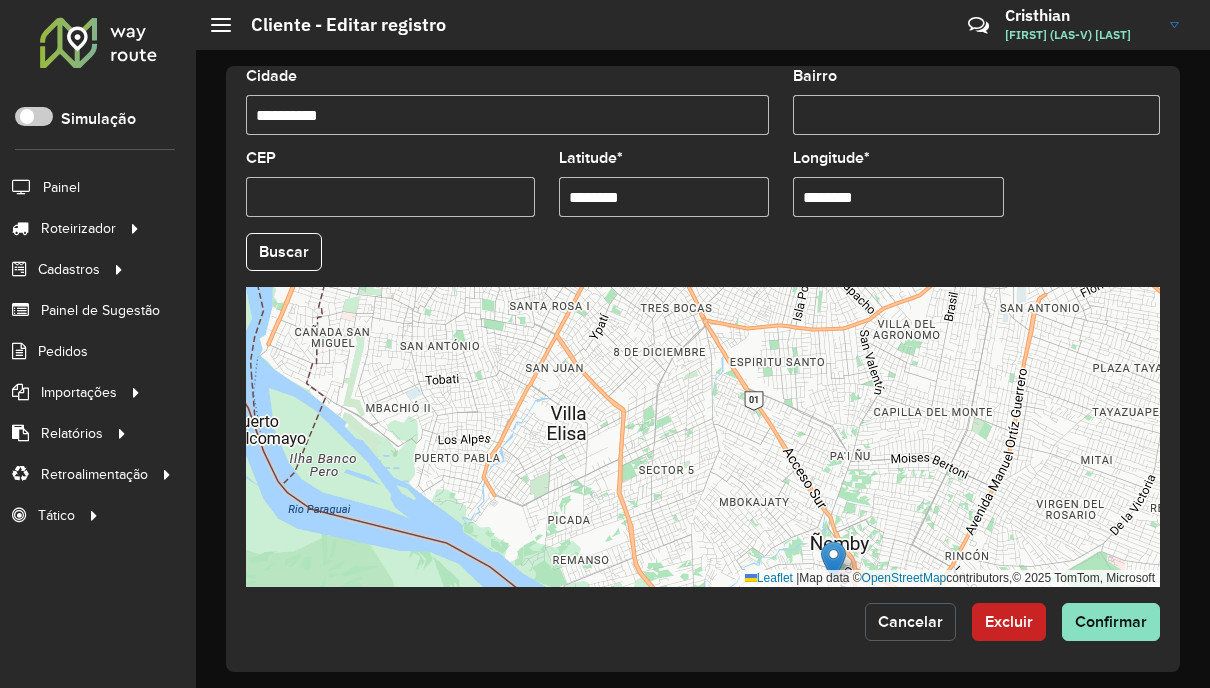 click on "Cancelar" 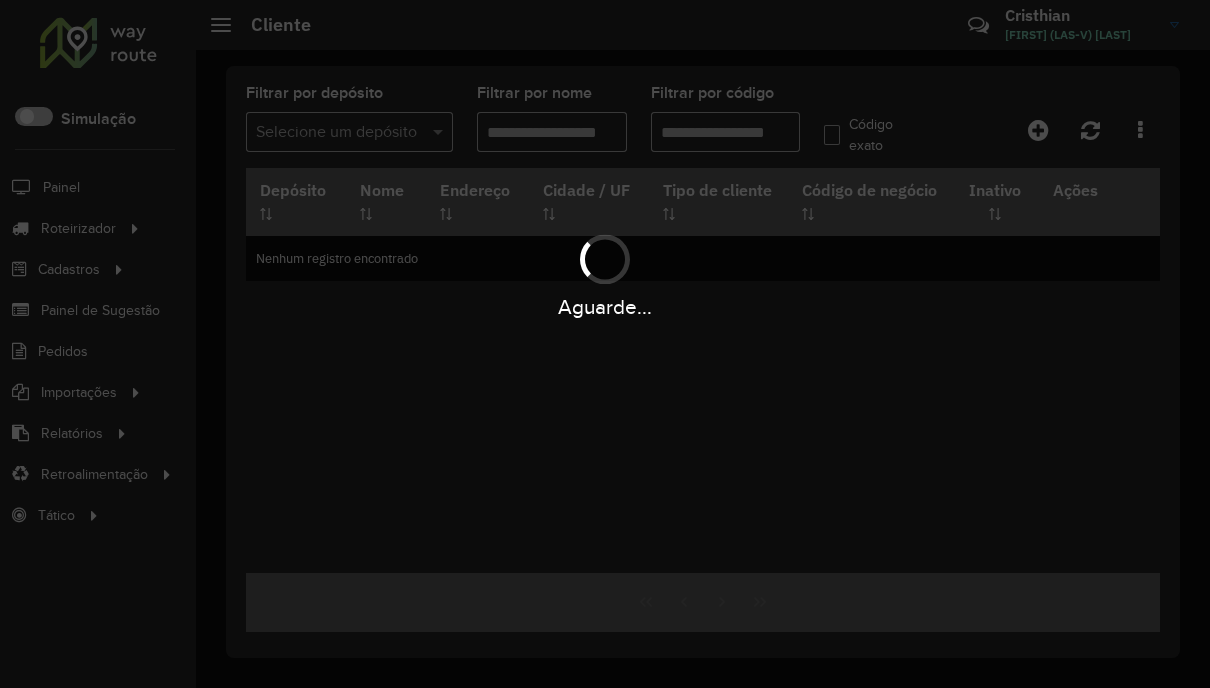 type on "******" 